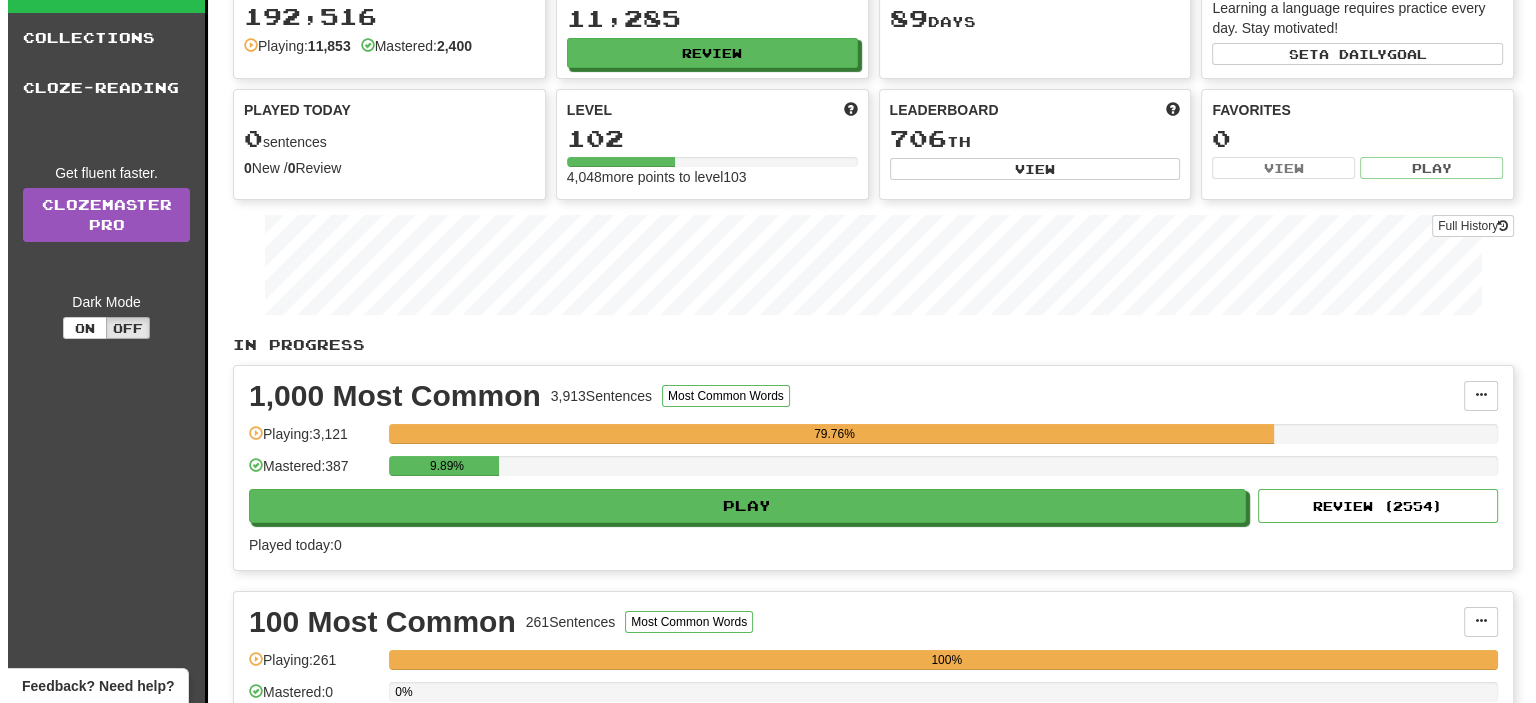 scroll, scrollTop: 100, scrollLeft: 0, axis: vertical 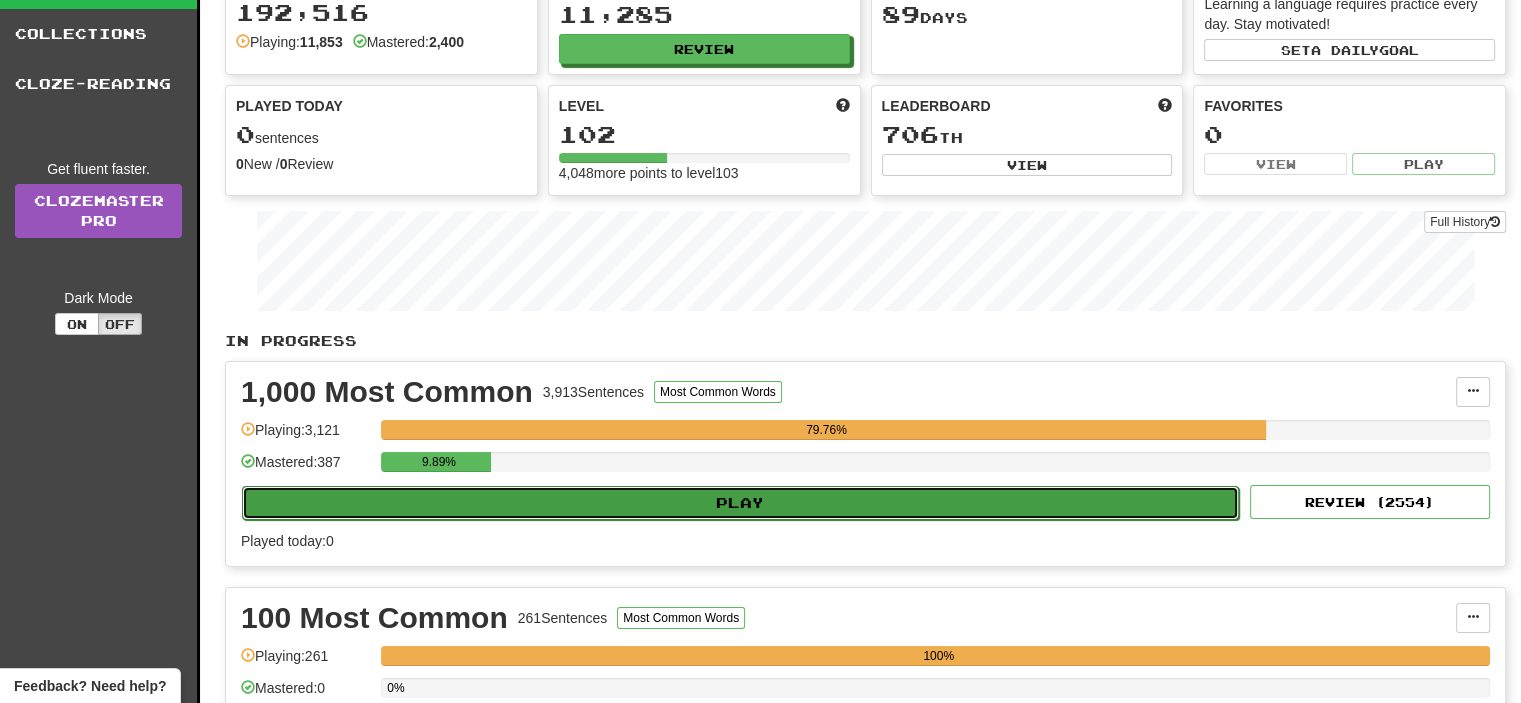 click on "Play" at bounding box center [740, 503] 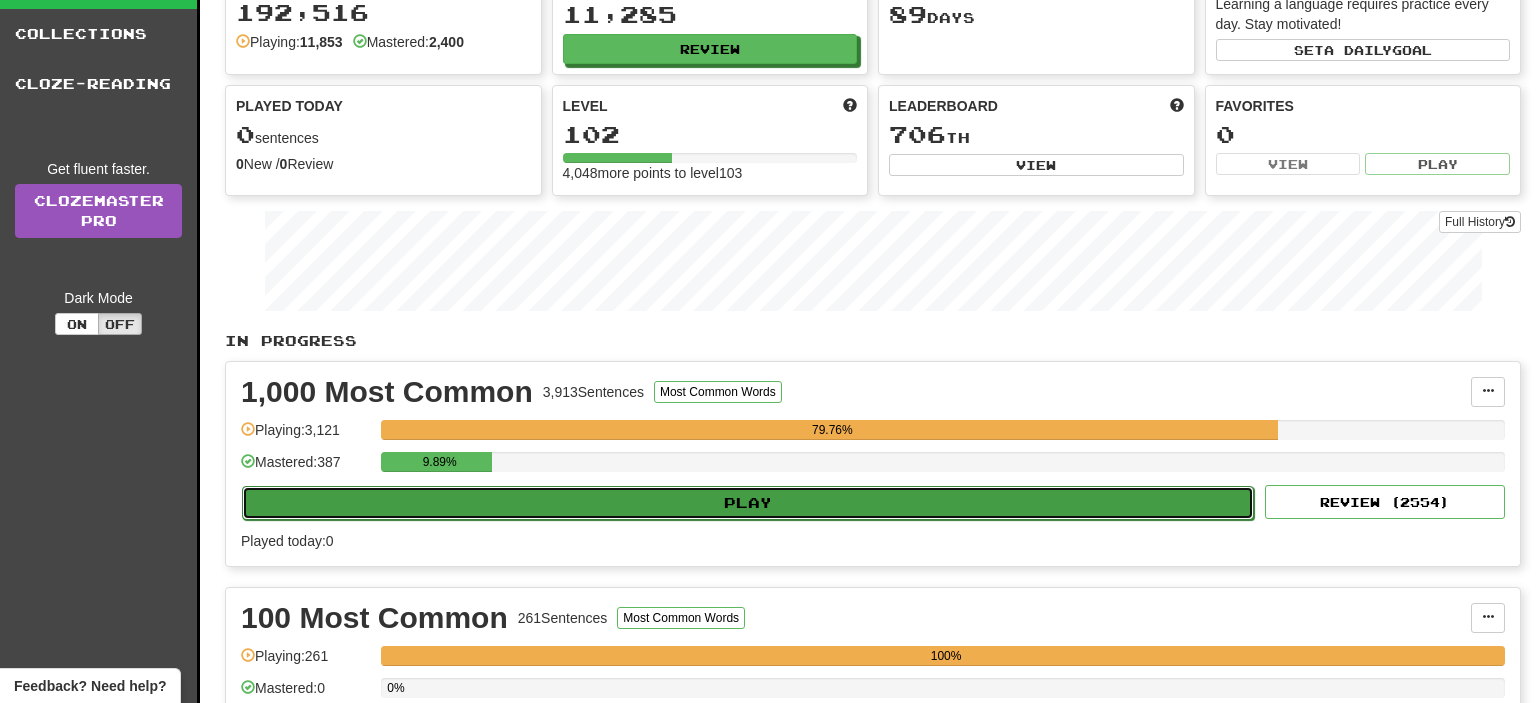select on "**" 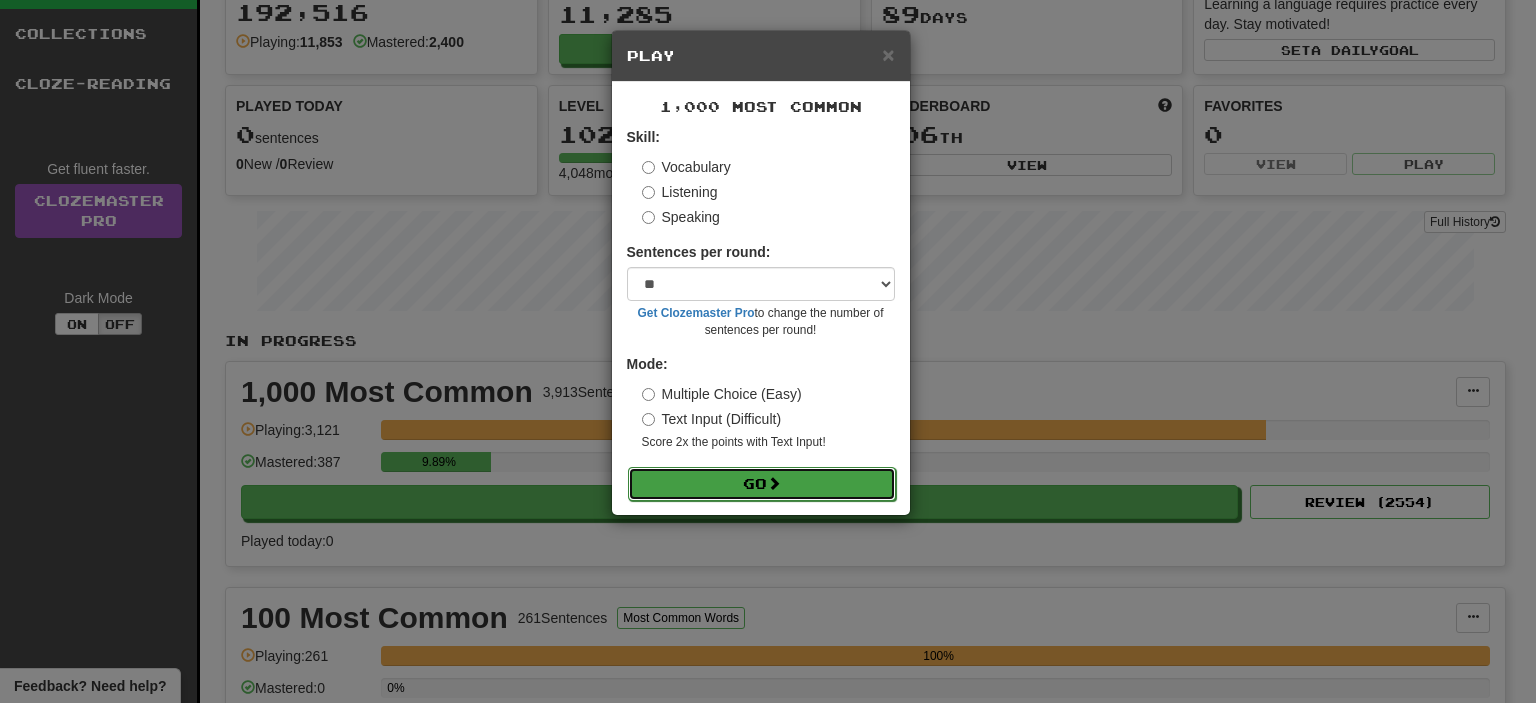 click on "Go" at bounding box center (762, 484) 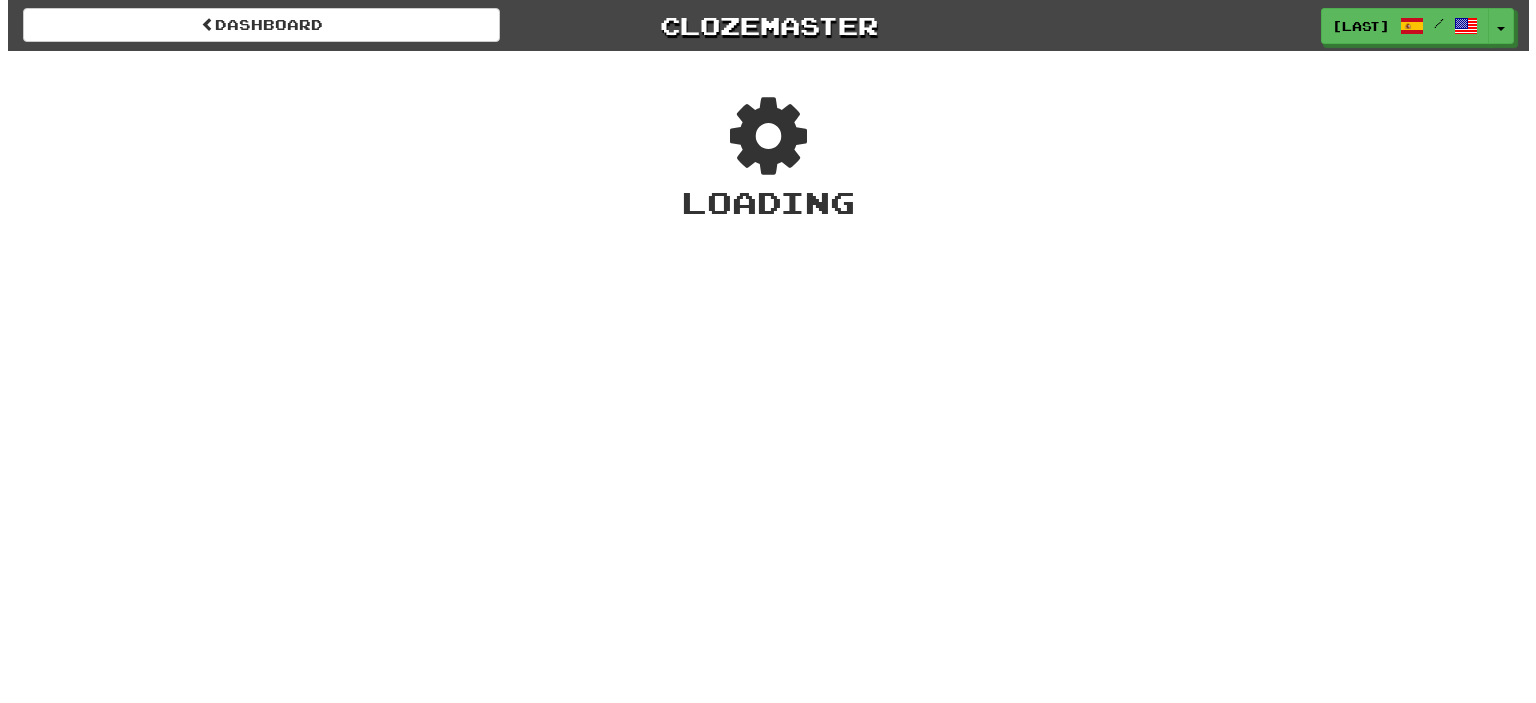 scroll, scrollTop: 0, scrollLeft: 0, axis: both 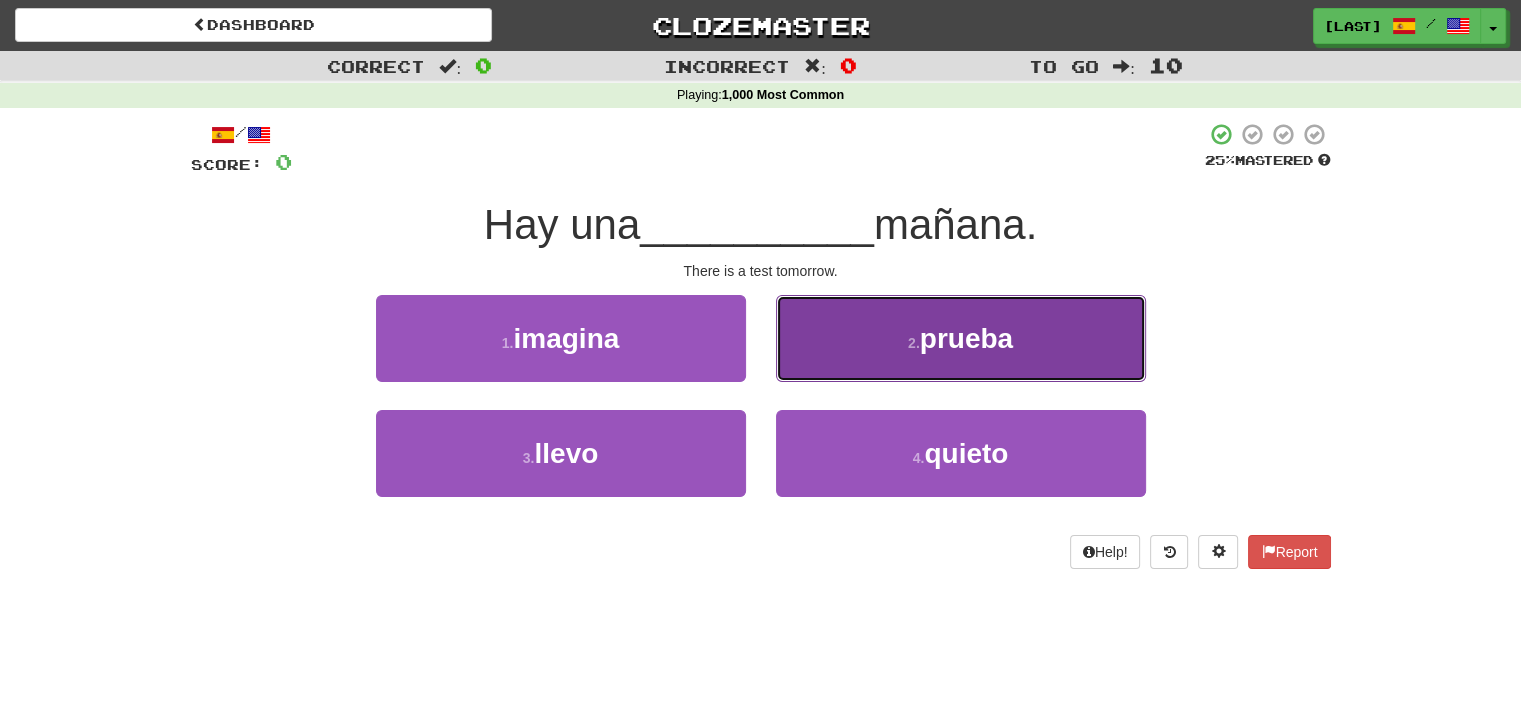 click on "2 ." at bounding box center [914, 343] 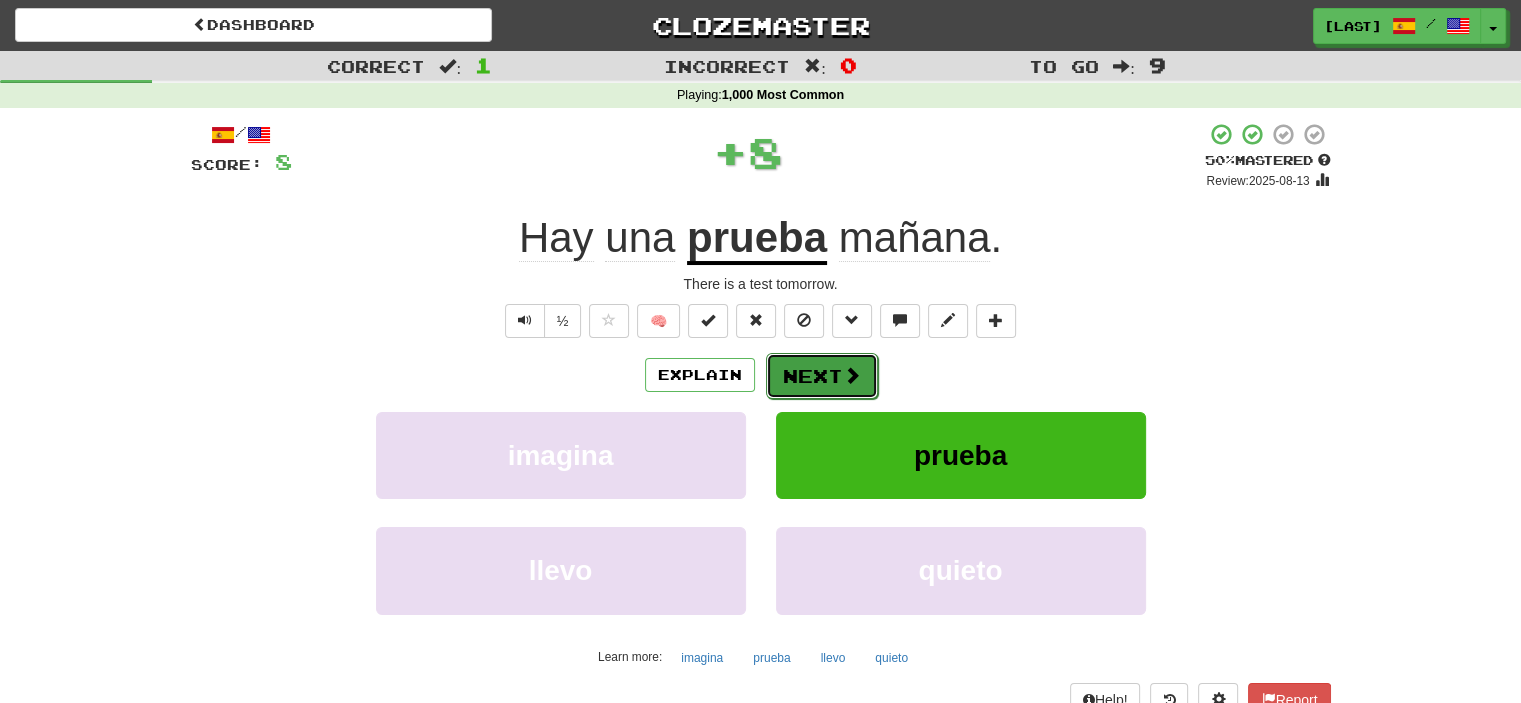 click on "Next" at bounding box center (822, 376) 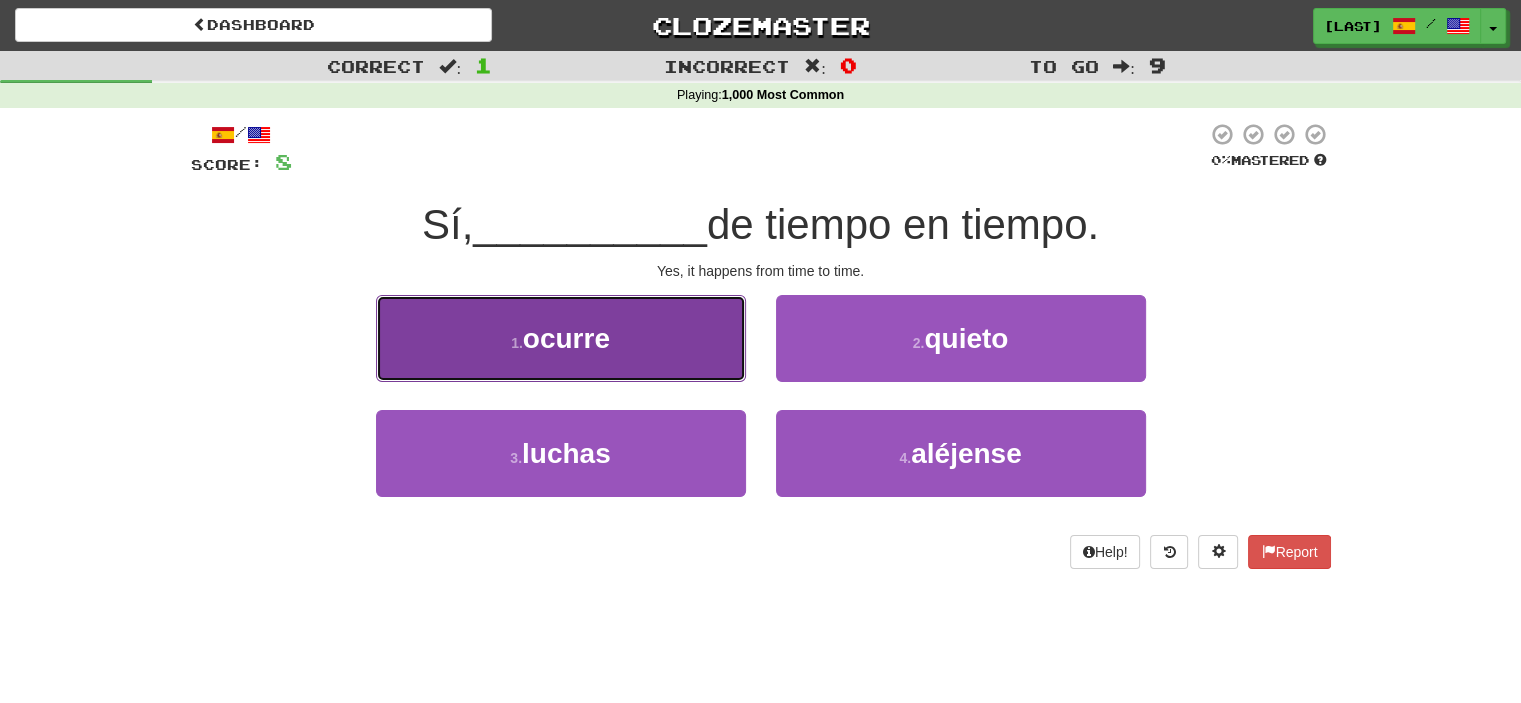 click on "1 . ocurre" at bounding box center [561, 338] 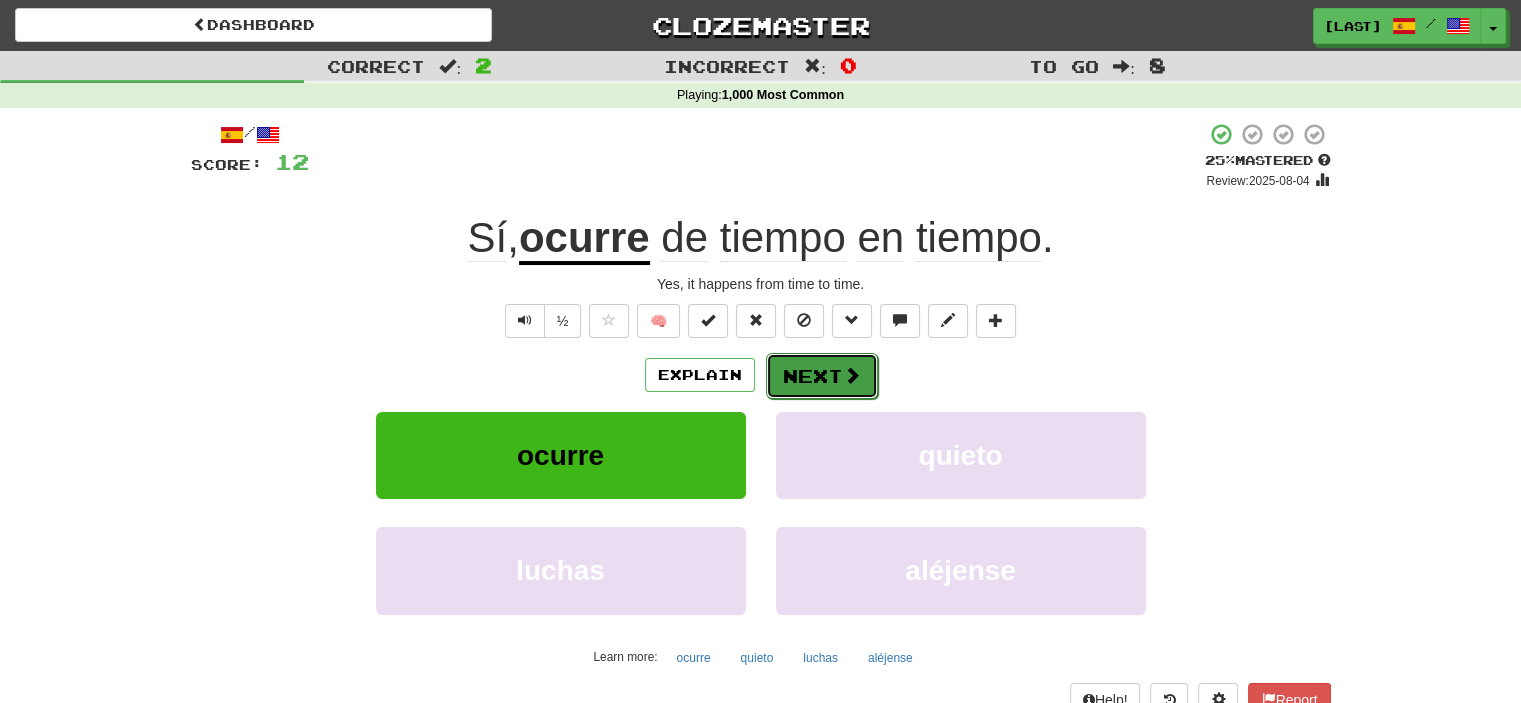 click on "Next" at bounding box center [822, 376] 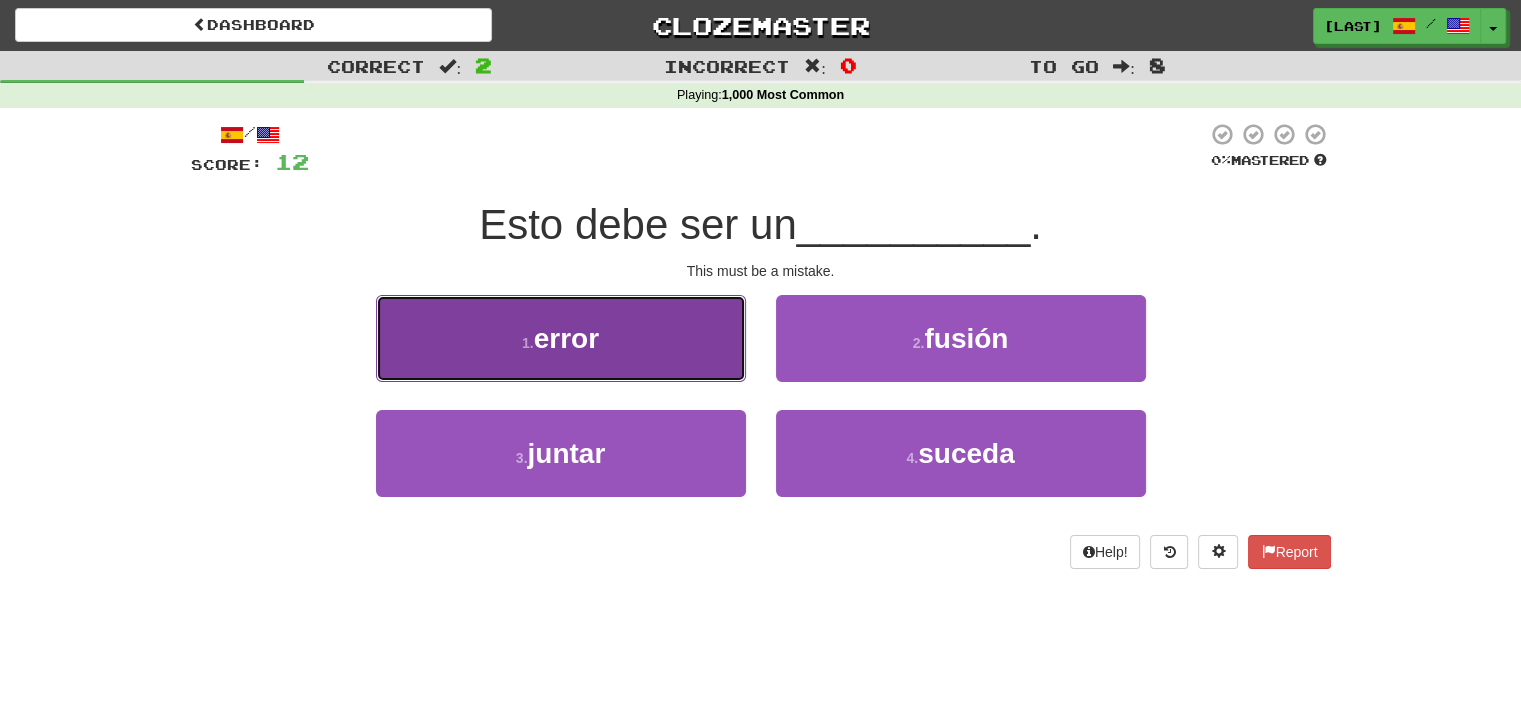 click on "1 .  error" at bounding box center (561, 338) 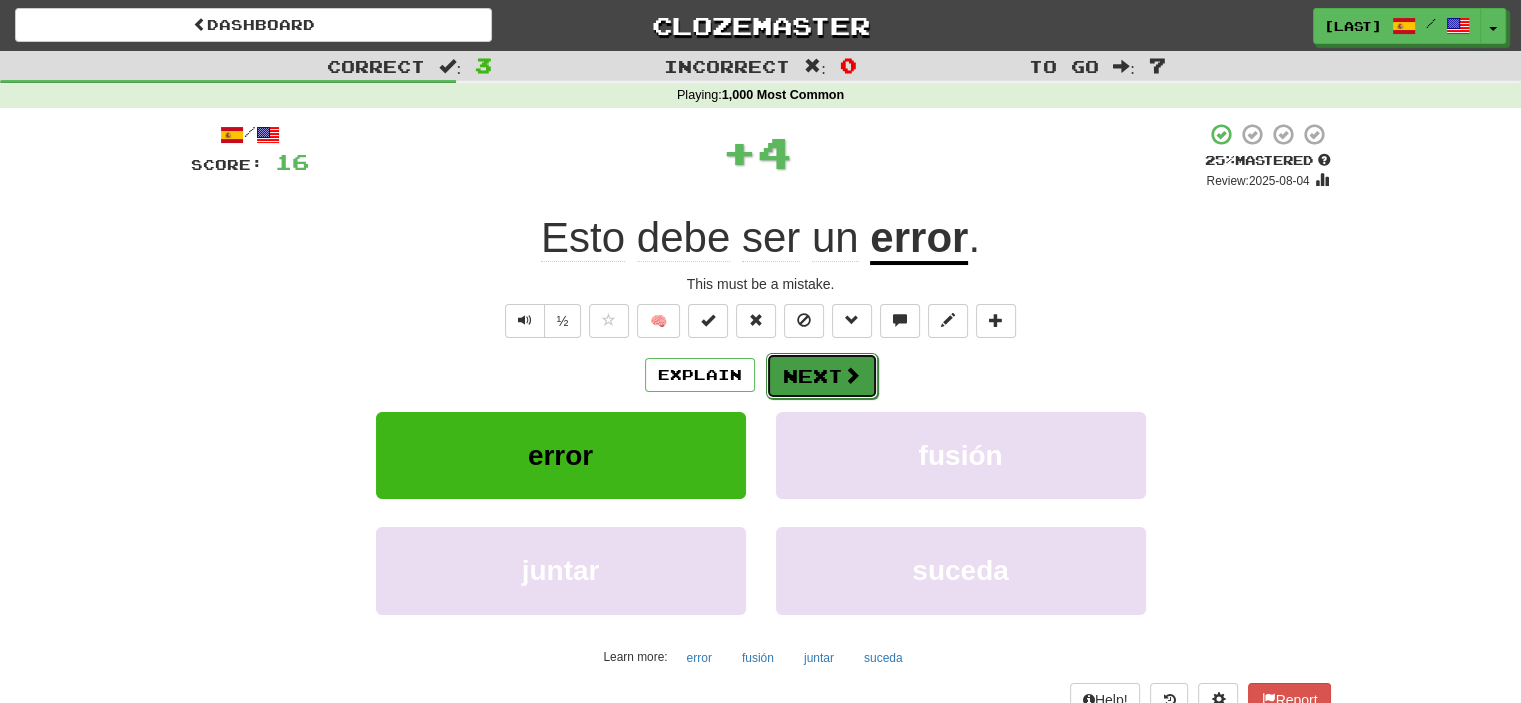 click on "Next" at bounding box center [822, 376] 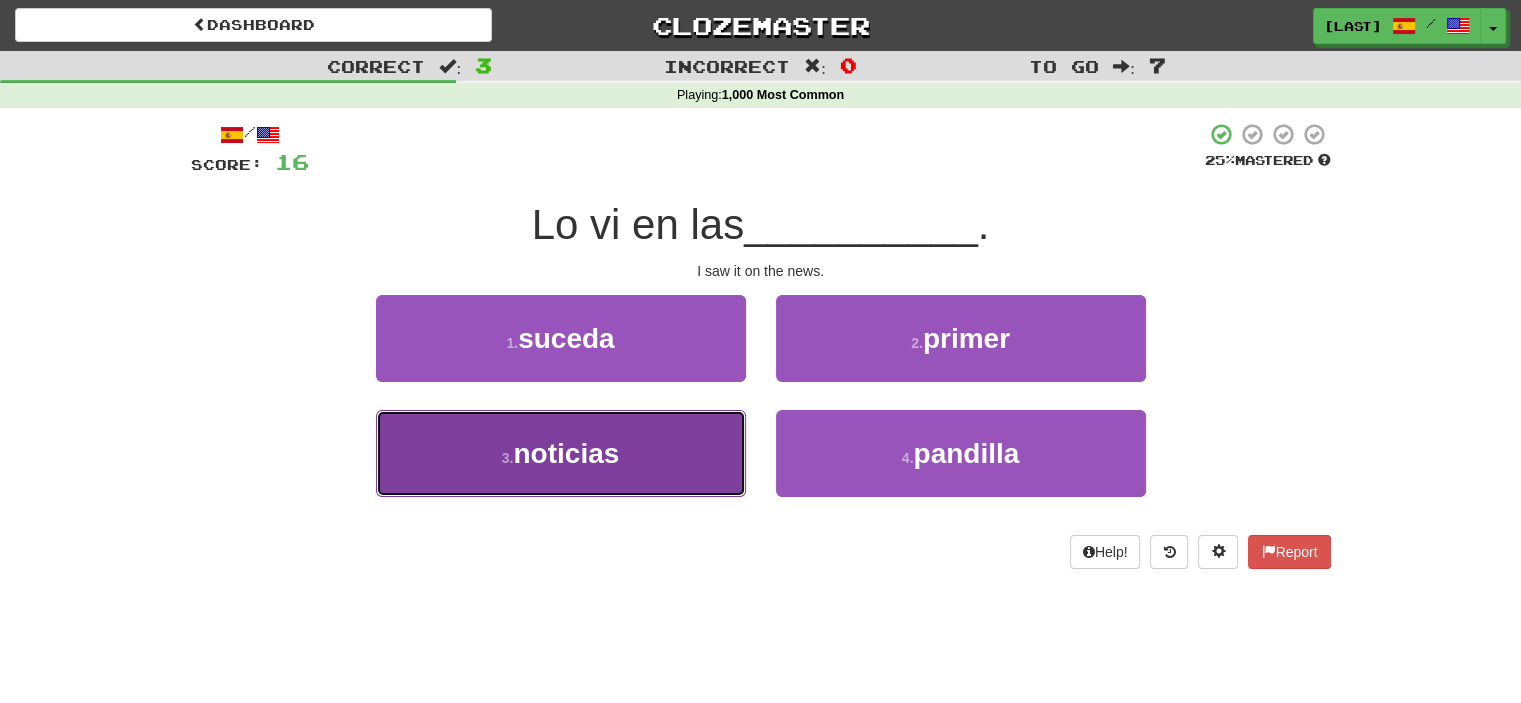 click on "3 .  noticias" at bounding box center [561, 453] 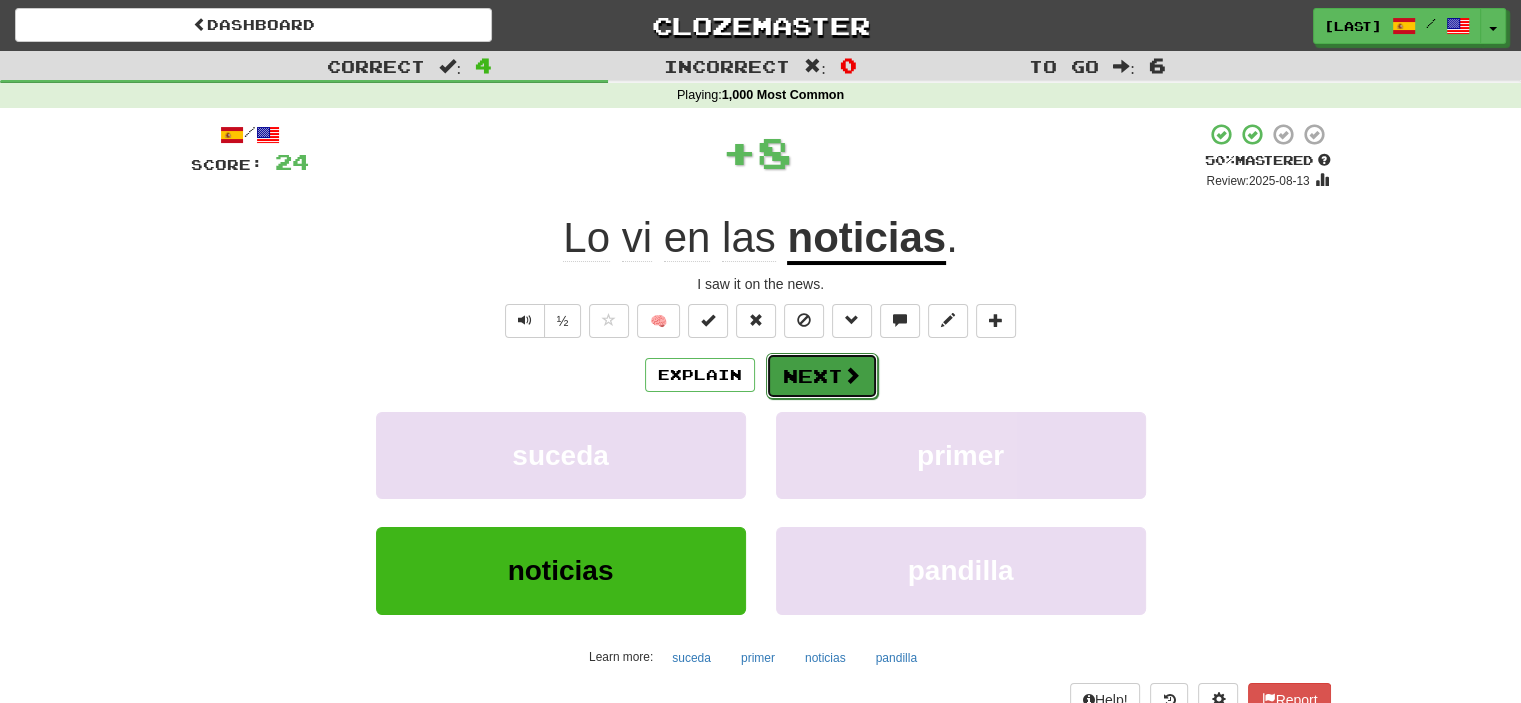 click on "Next" at bounding box center [822, 376] 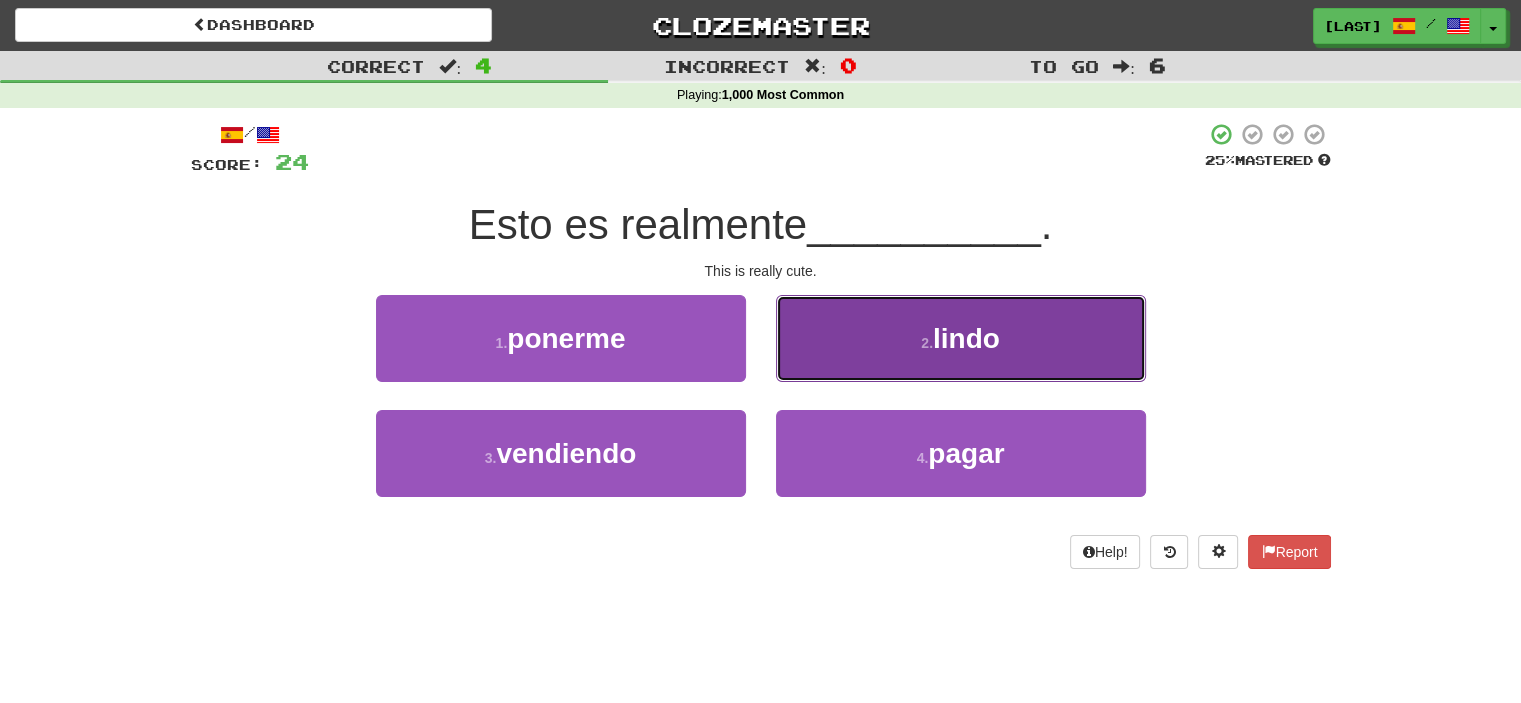 click on "2 . lindo" at bounding box center [961, 338] 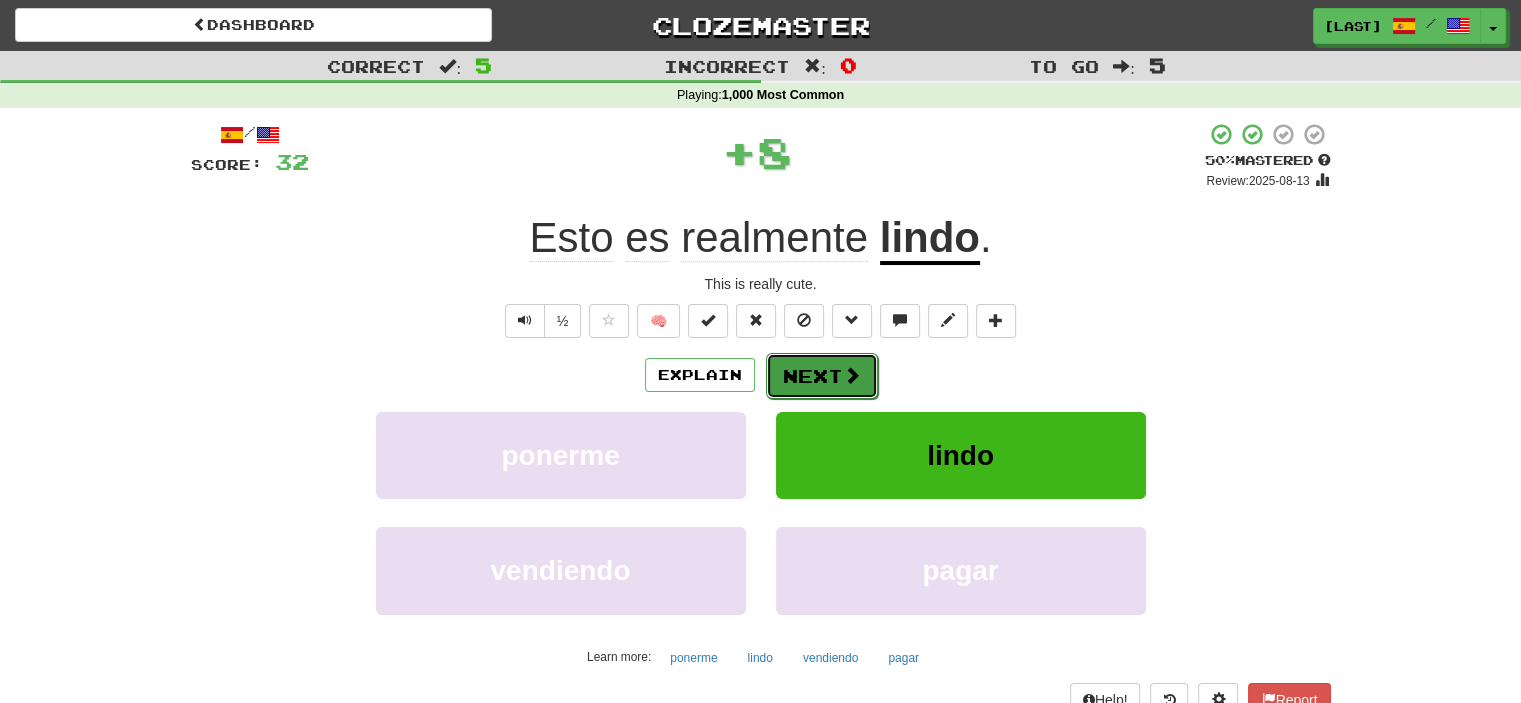 click on "Next" at bounding box center (822, 376) 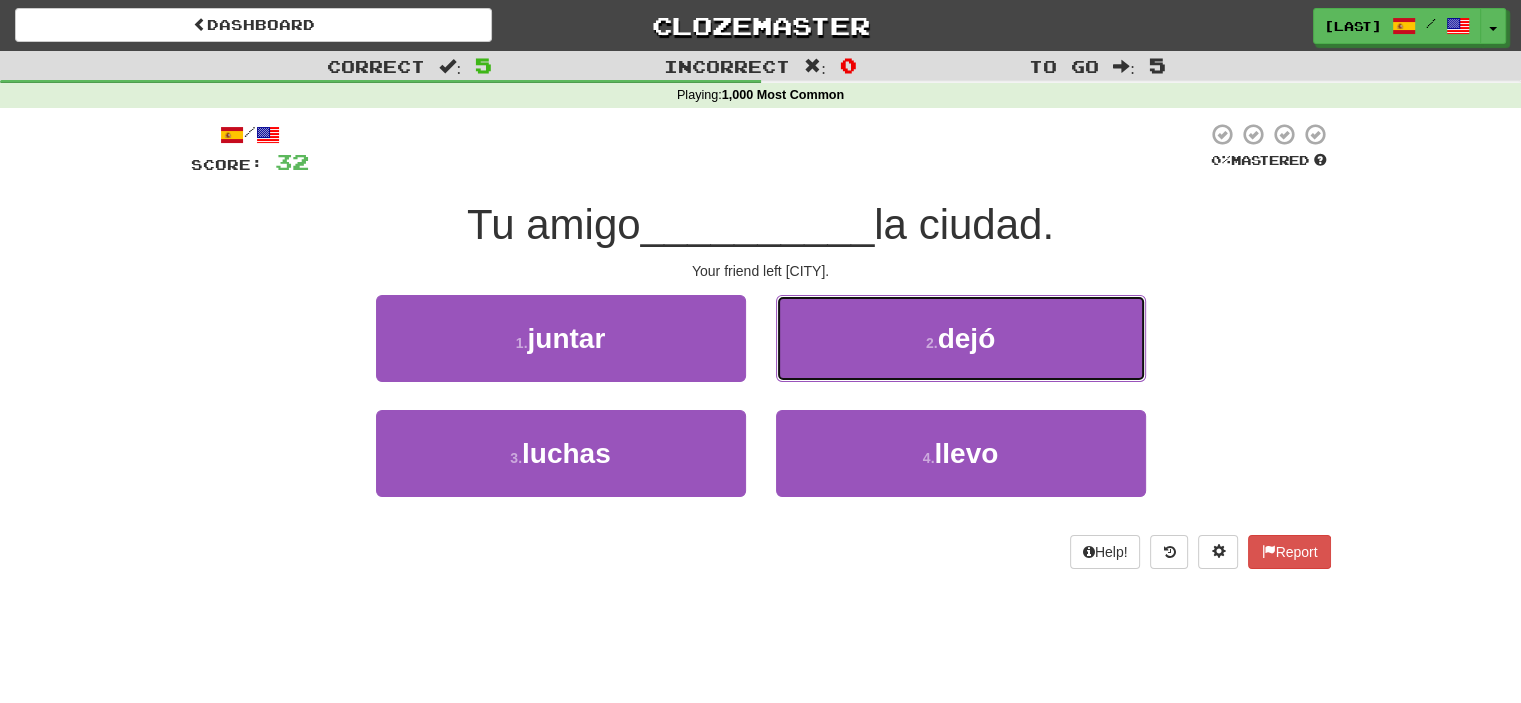 click on "2 .  dejó" at bounding box center (961, 338) 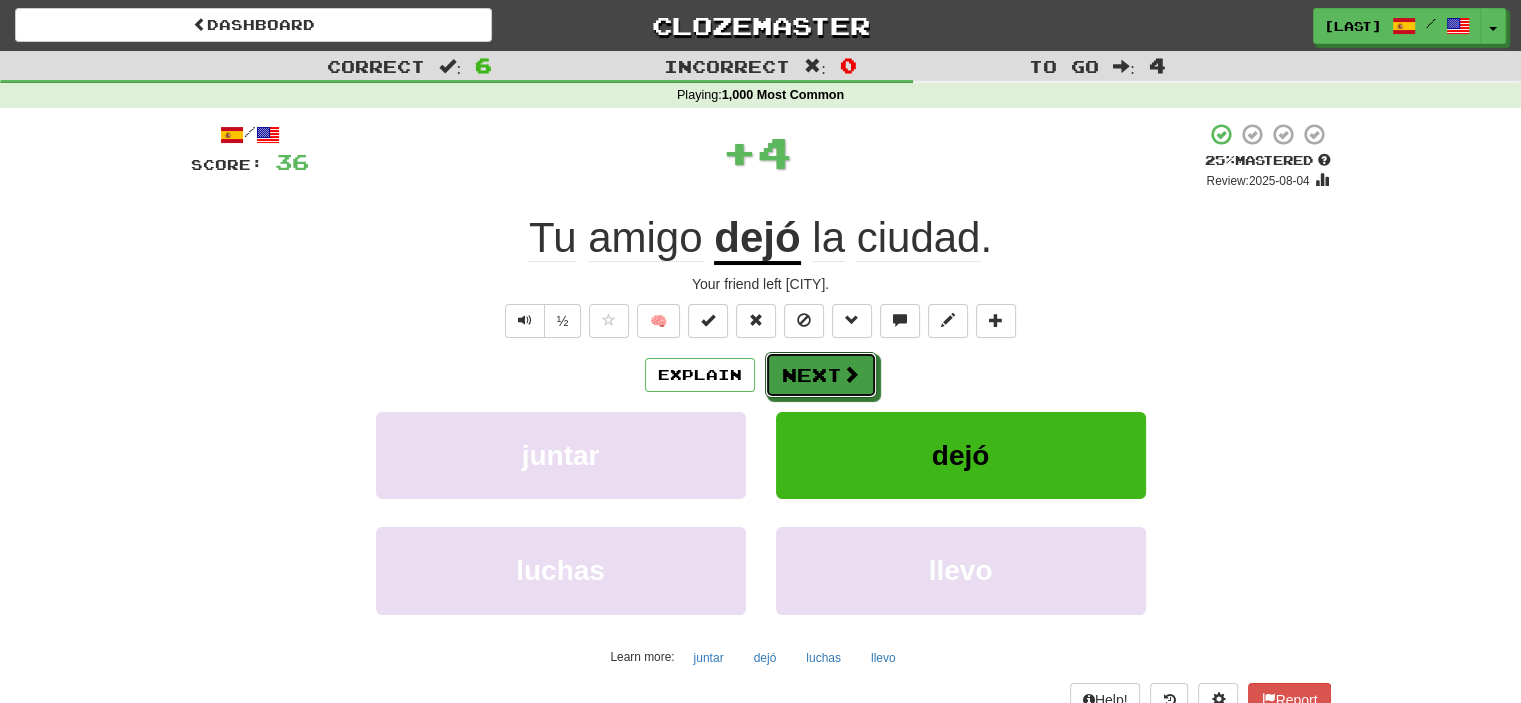 click on "Next" at bounding box center (821, 375) 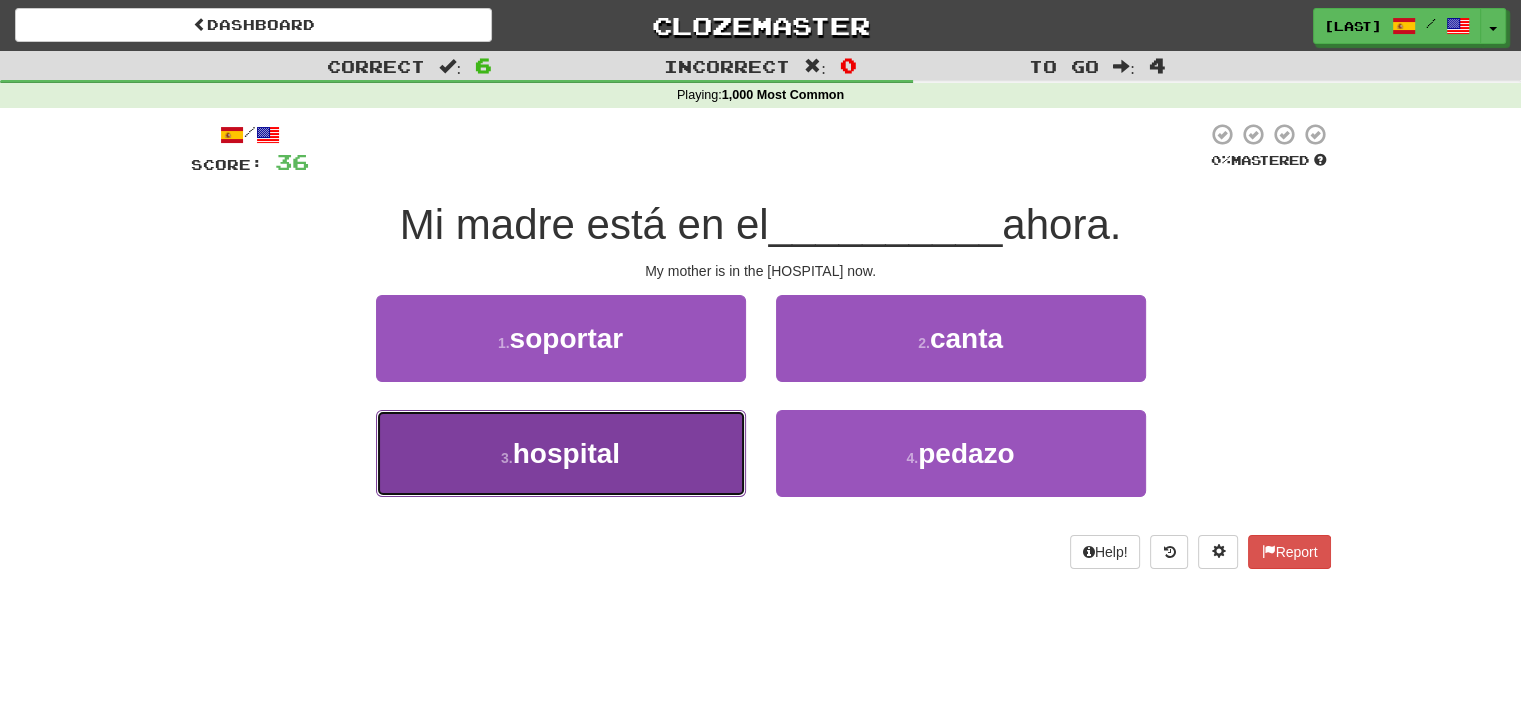 click on "3 . hospital" at bounding box center (561, 453) 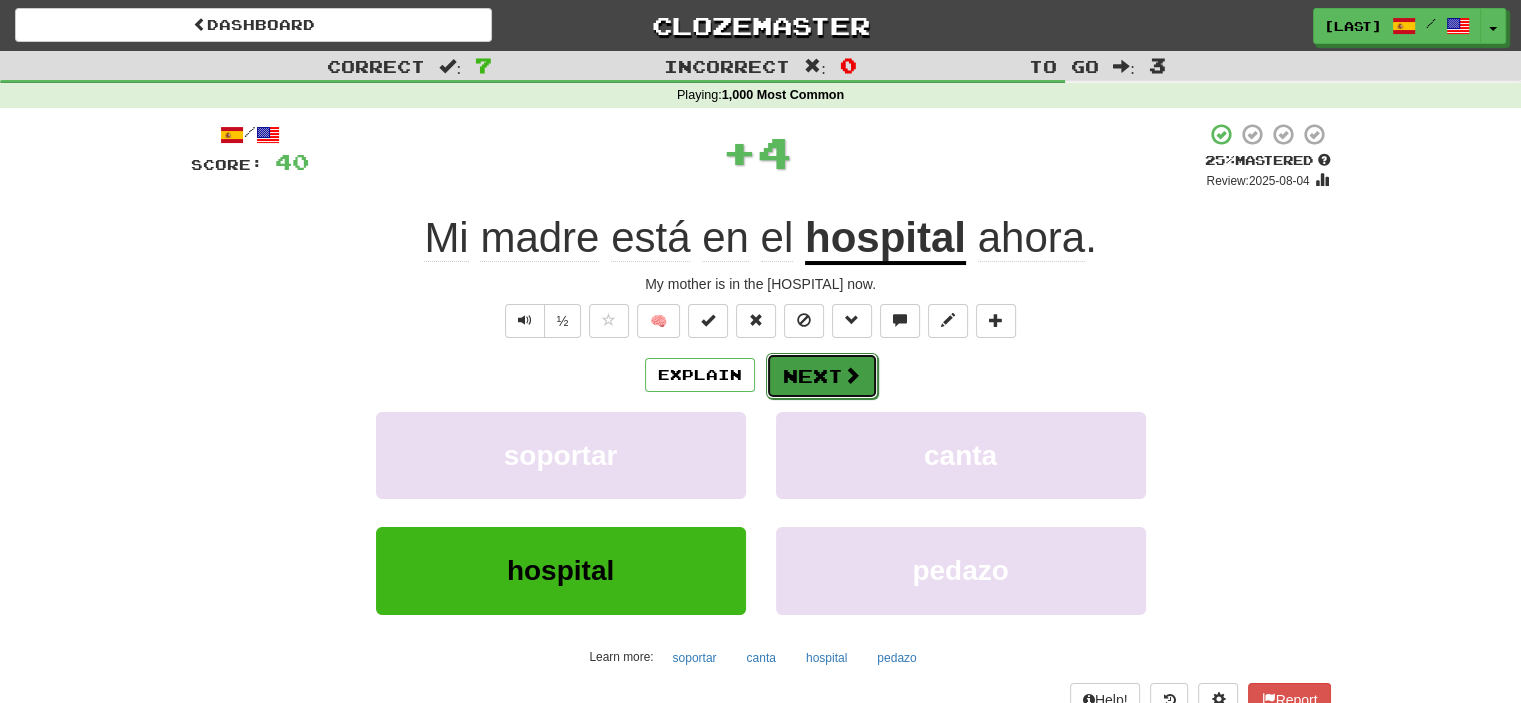 click on "Next" at bounding box center [822, 376] 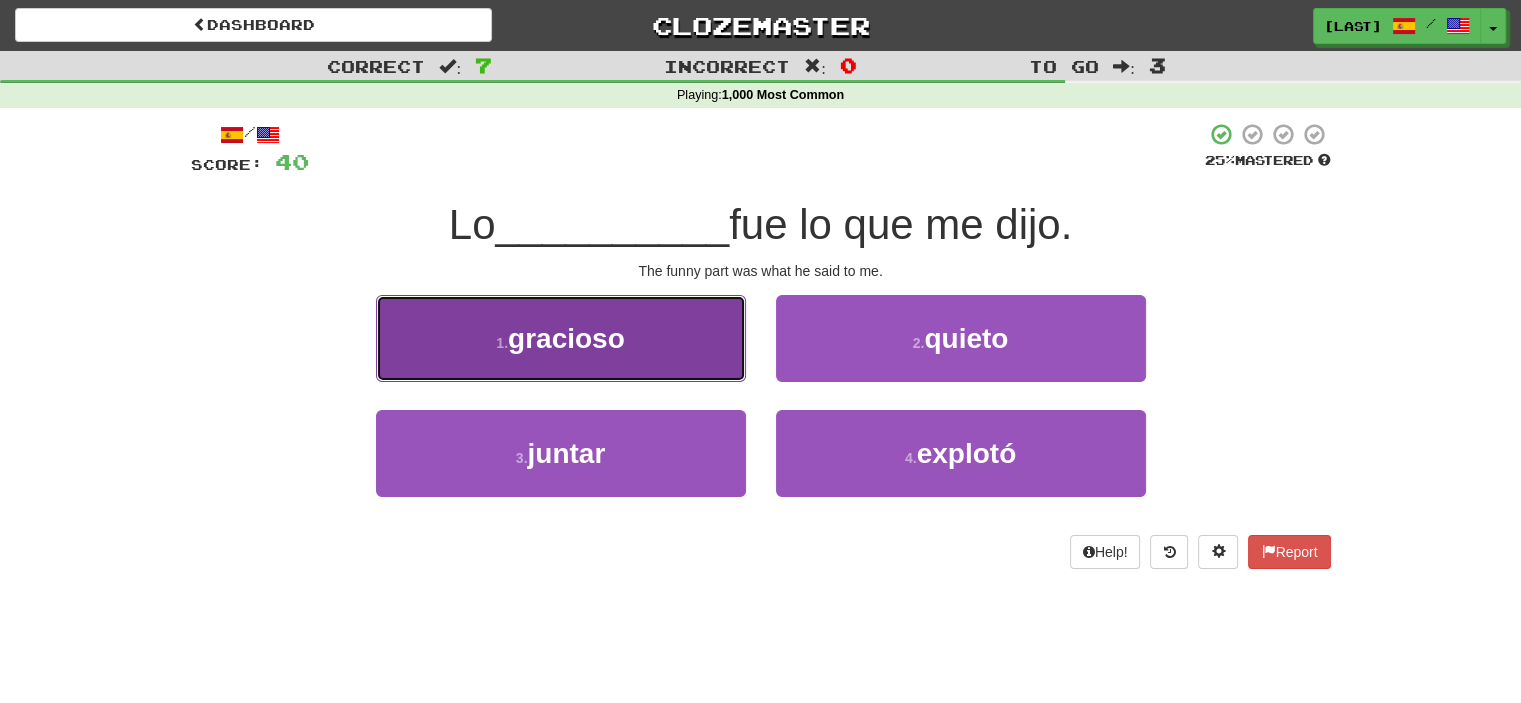 click on "1 .  gracioso" at bounding box center [561, 338] 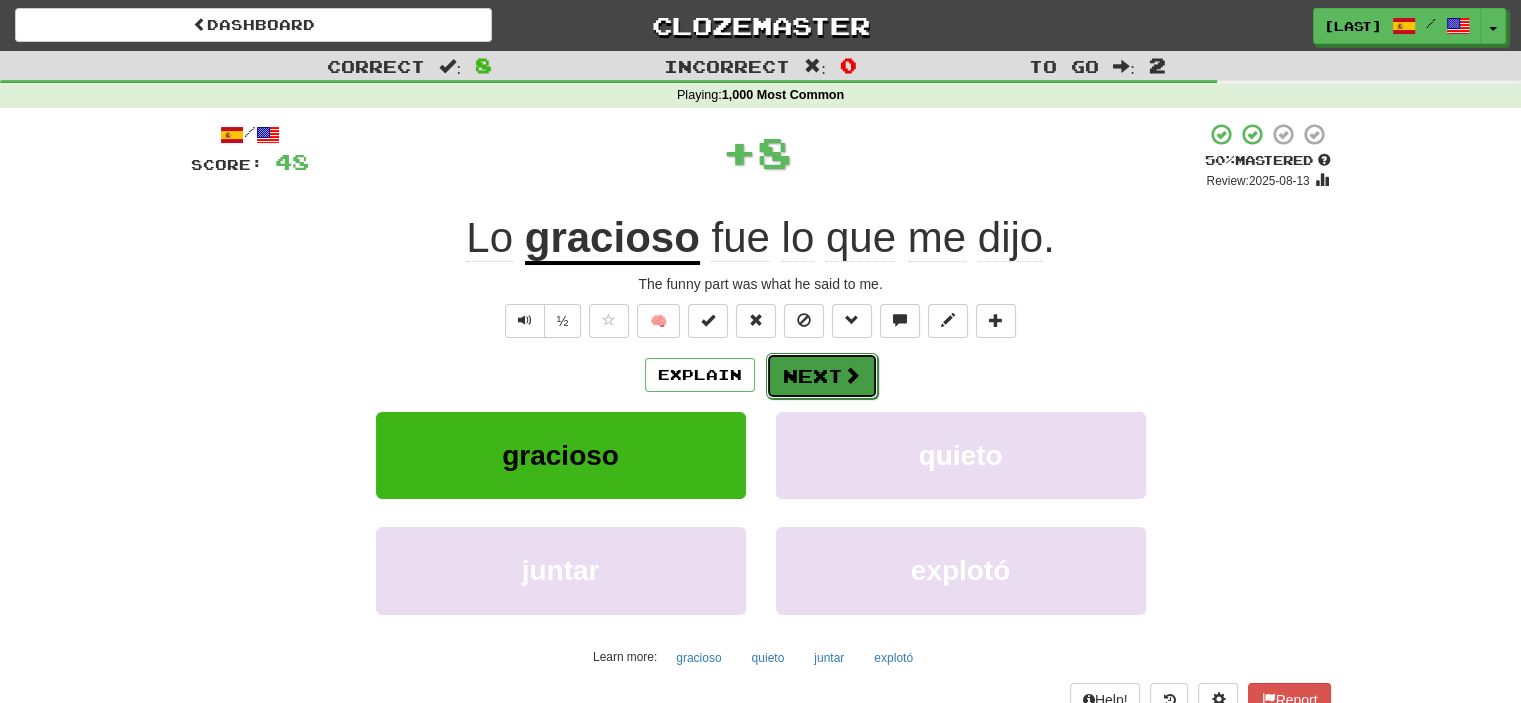 click on "Next" at bounding box center [822, 376] 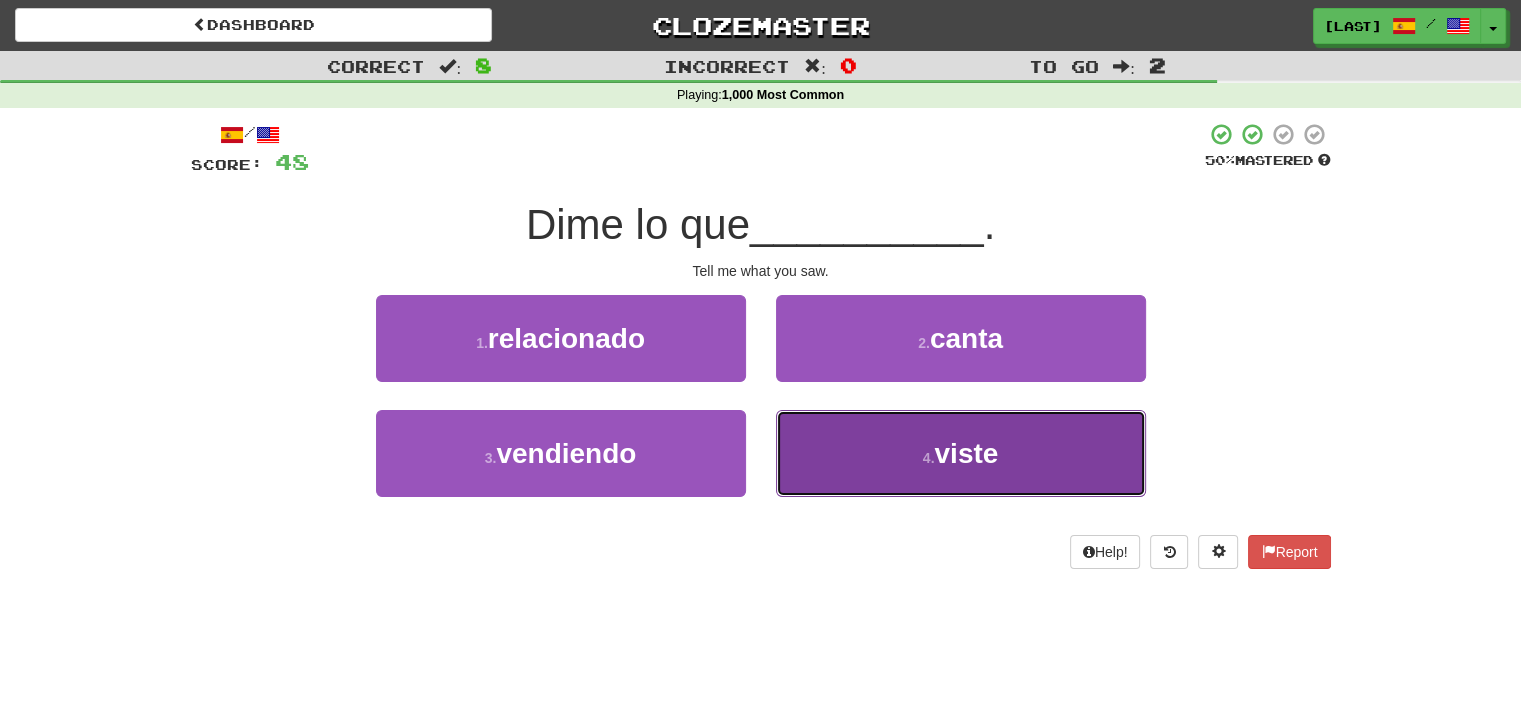 click on "4 .  viste" at bounding box center [961, 453] 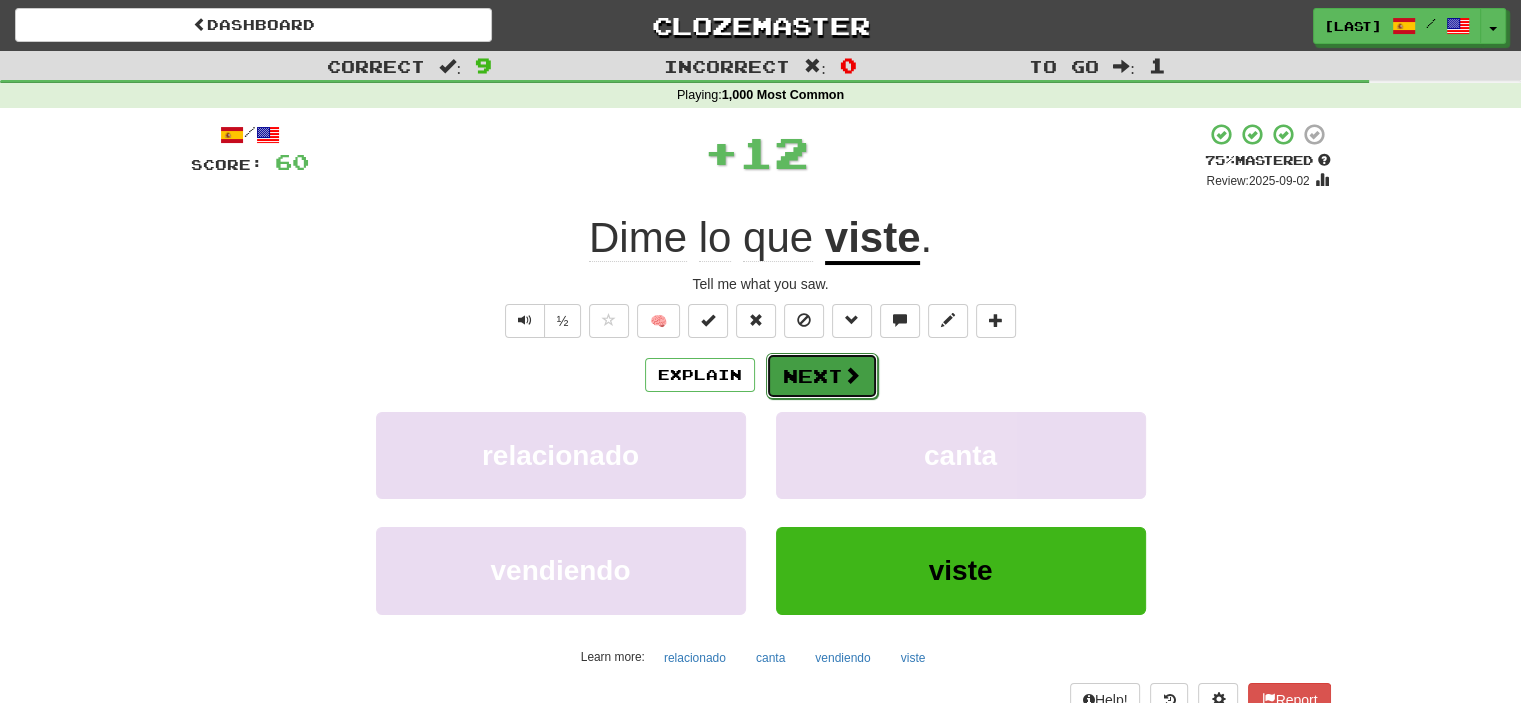 click on "Next" at bounding box center (822, 376) 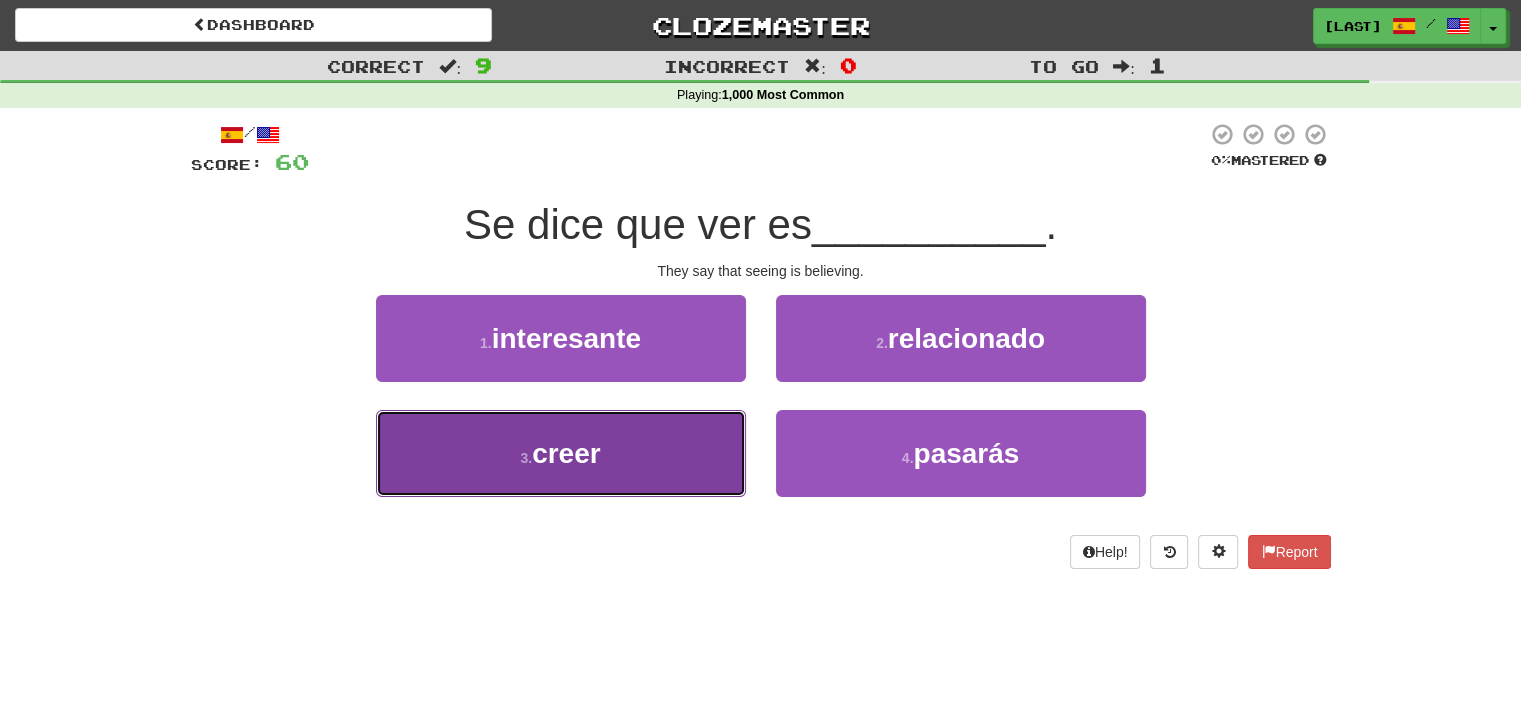 click on "3 .  creer" at bounding box center [561, 453] 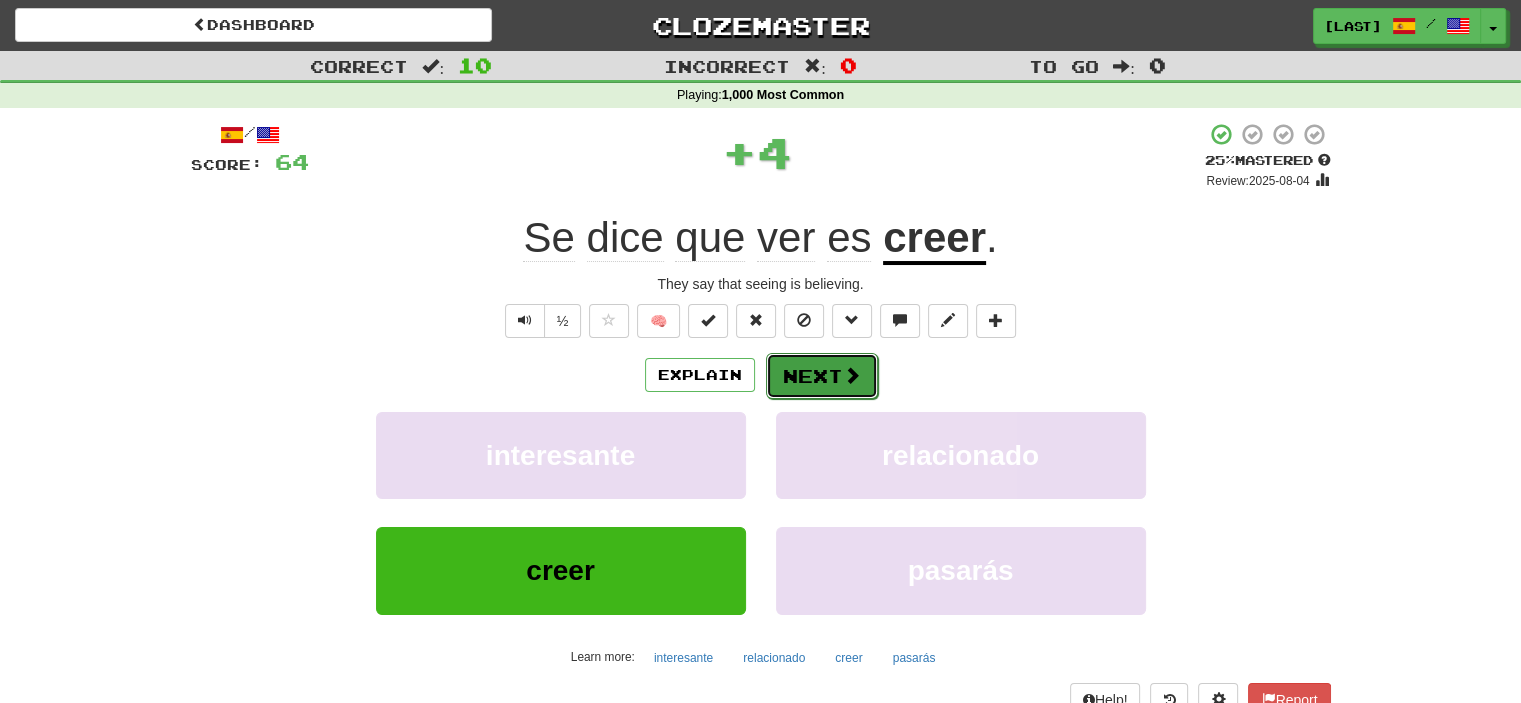 click on "Next" at bounding box center [822, 376] 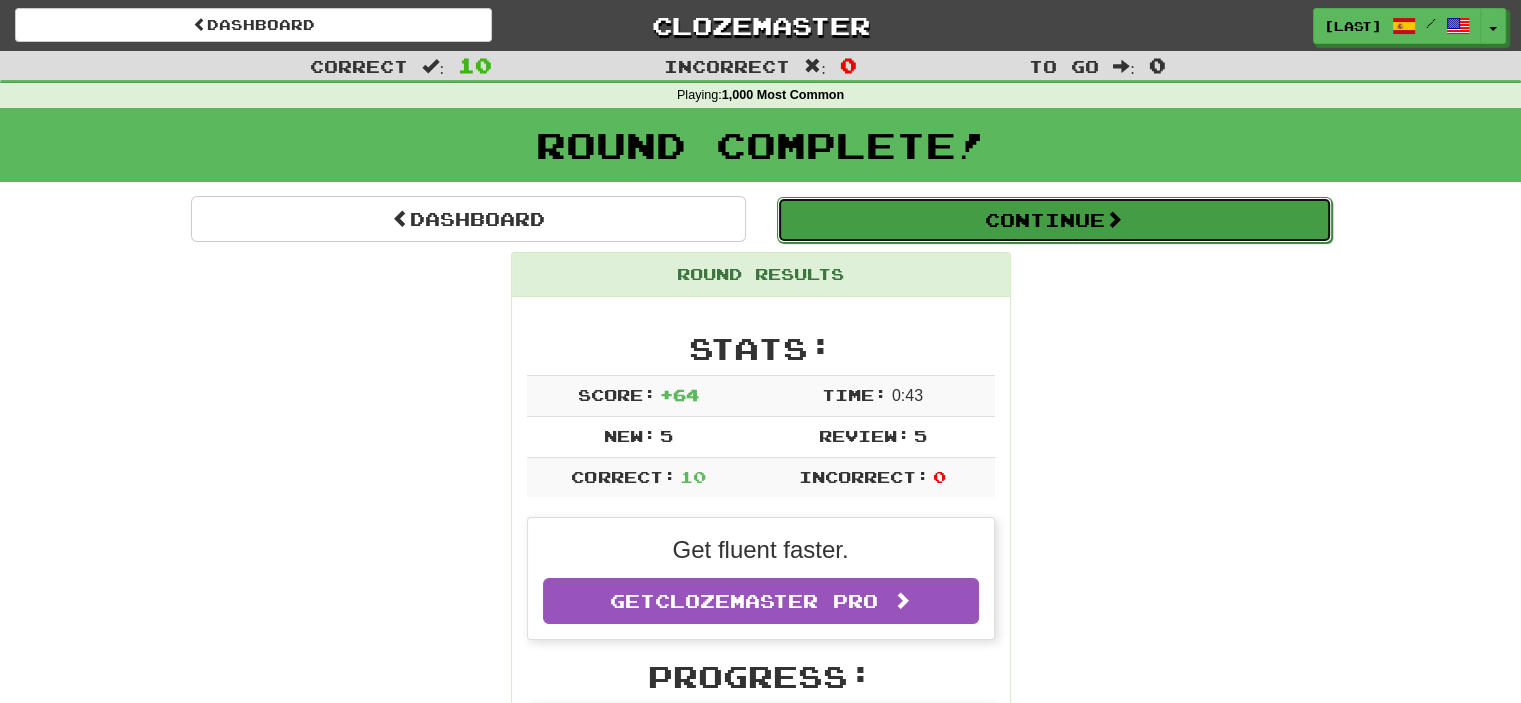 click on "Continue" at bounding box center (1054, 220) 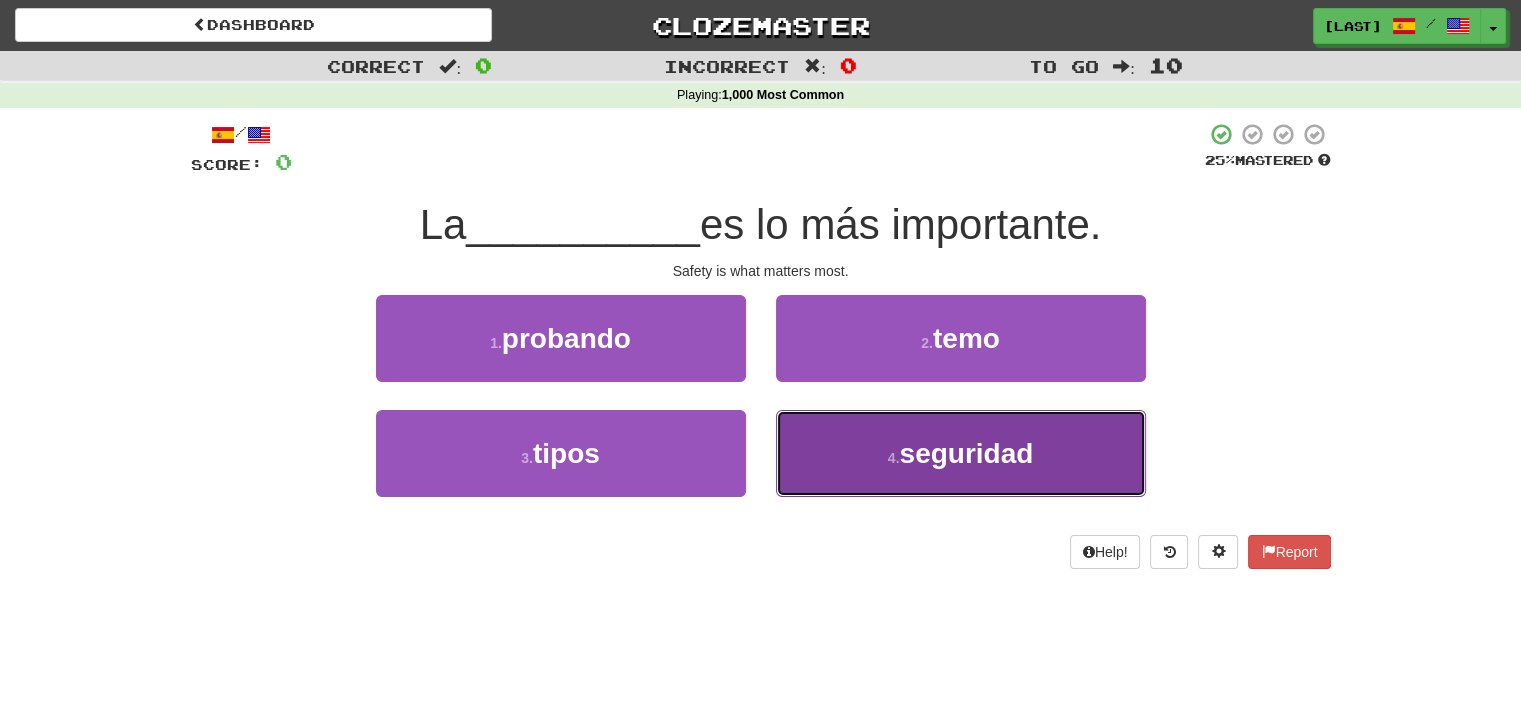 click on "4 . seguridad" at bounding box center [961, 453] 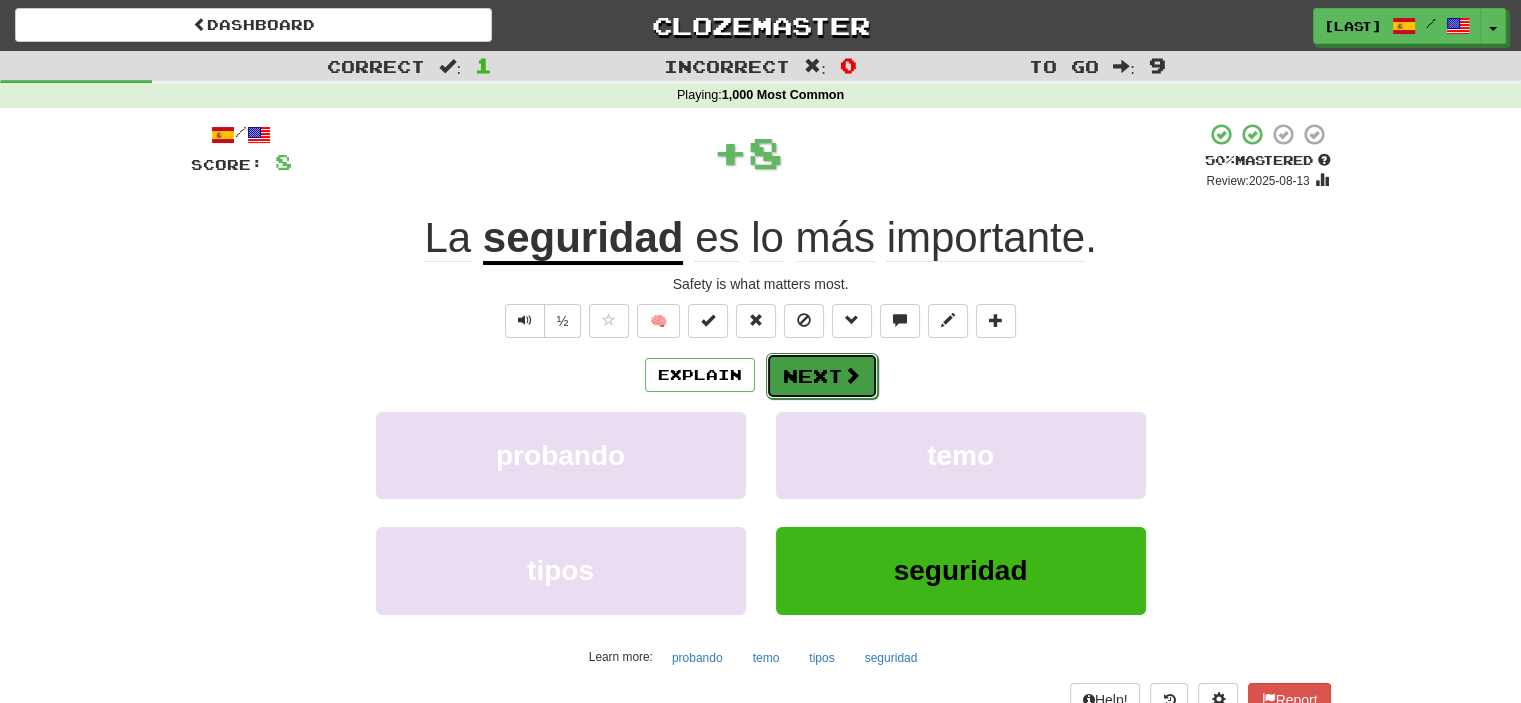 click on "Next" at bounding box center (822, 376) 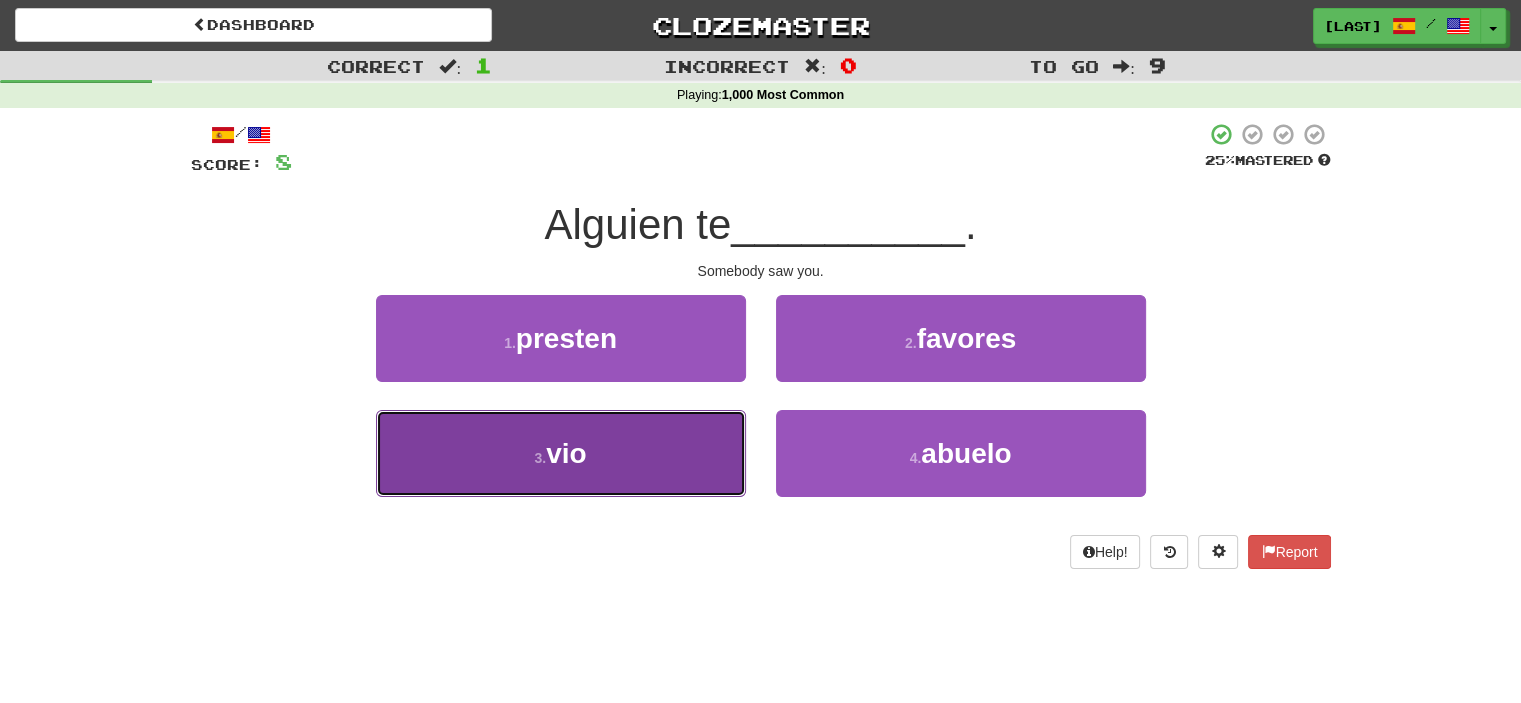 click on "3 . vio" at bounding box center (561, 453) 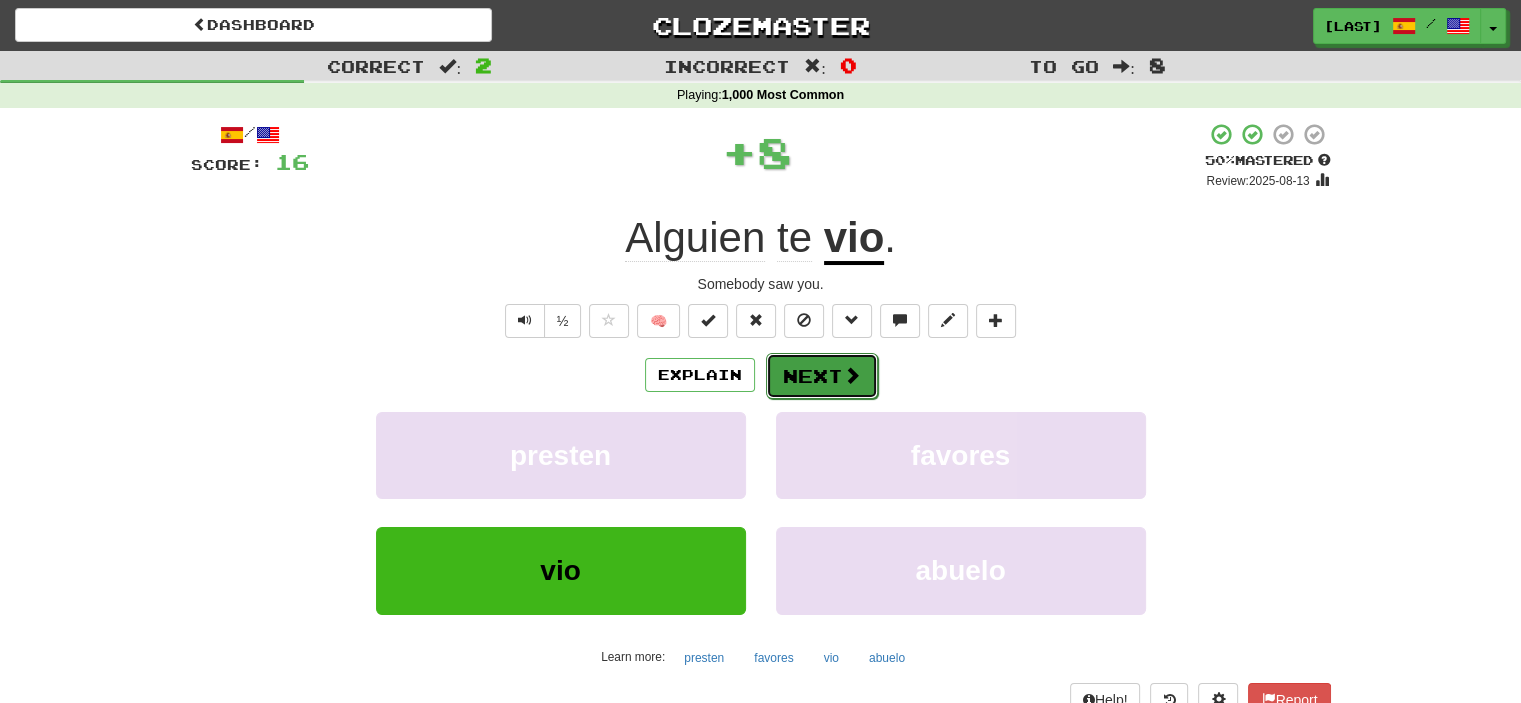 click on "Next" at bounding box center (822, 376) 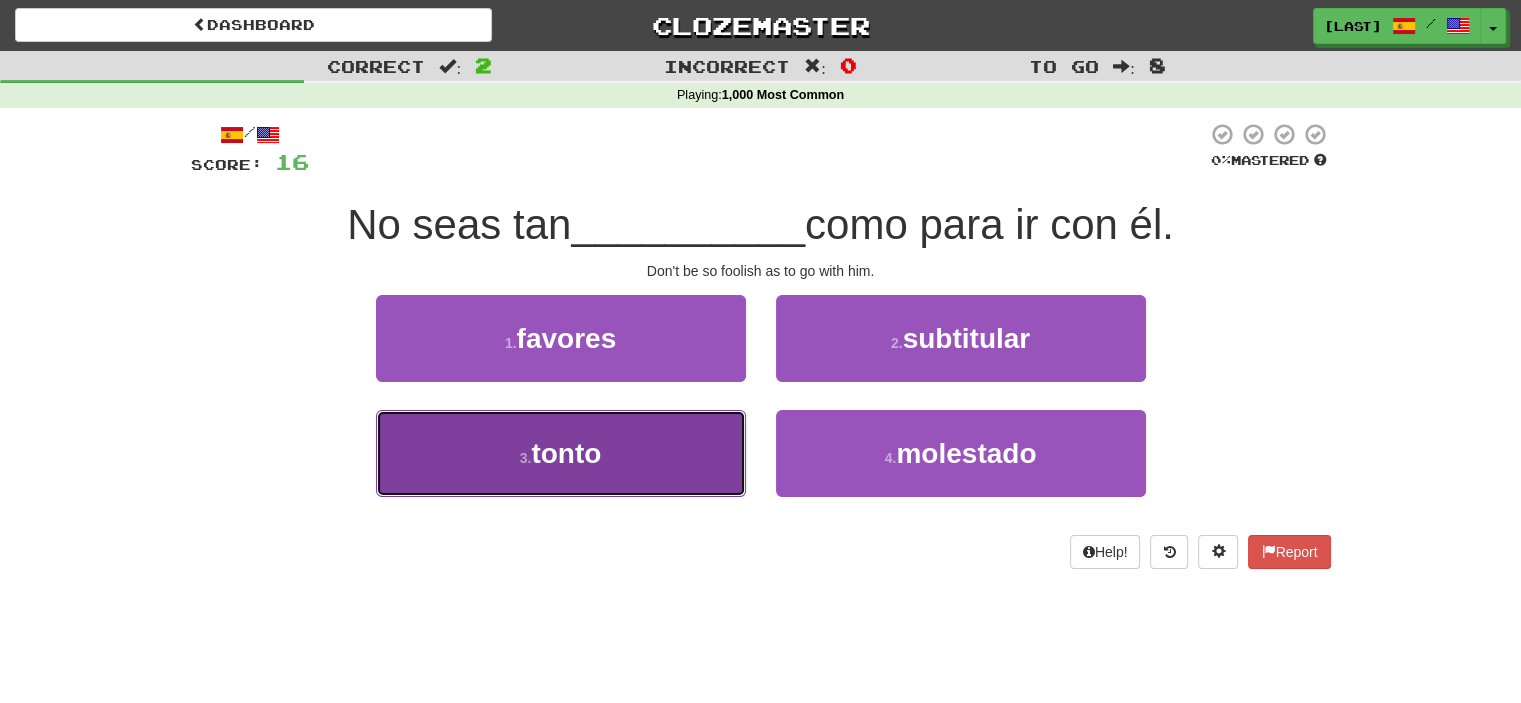 click on "3 . tonto" at bounding box center [561, 453] 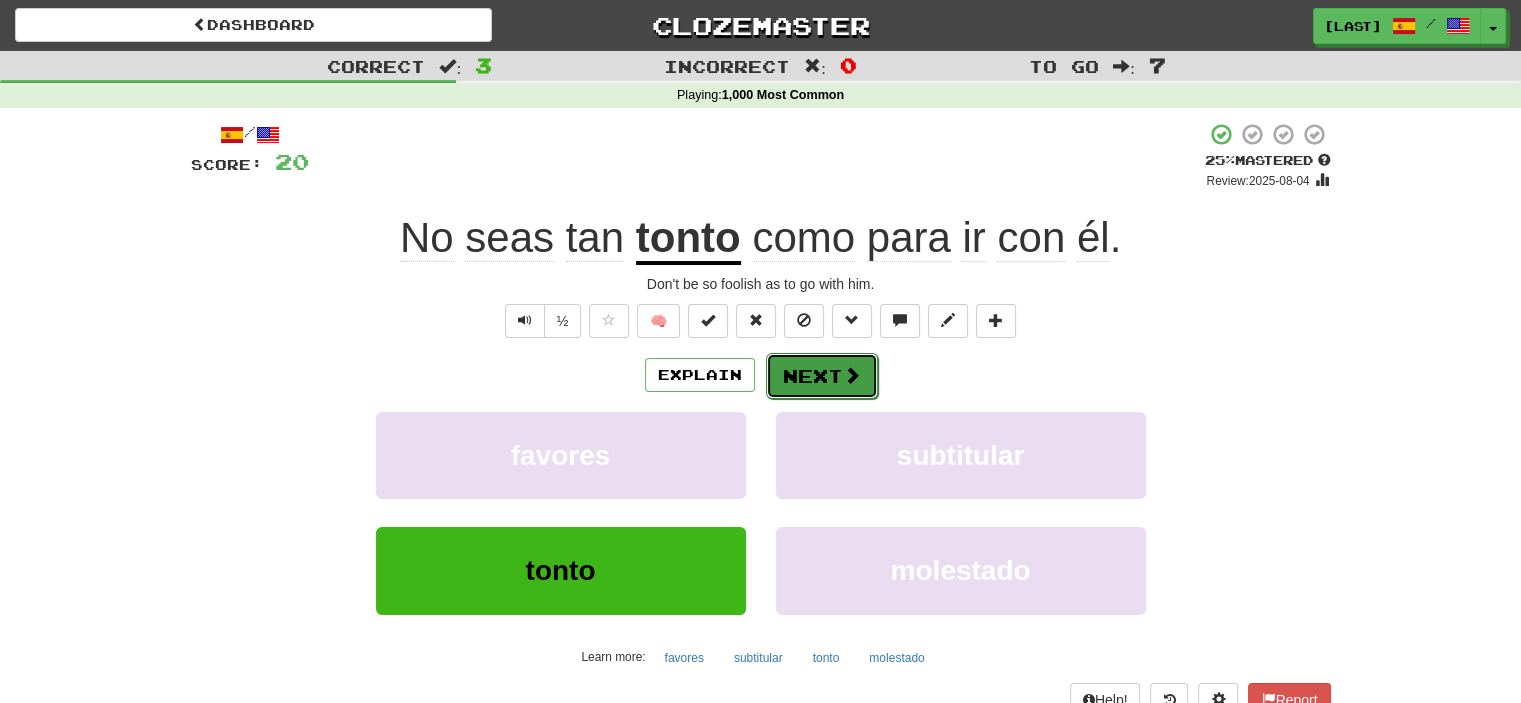 click on "Next" at bounding box center (822, 376) 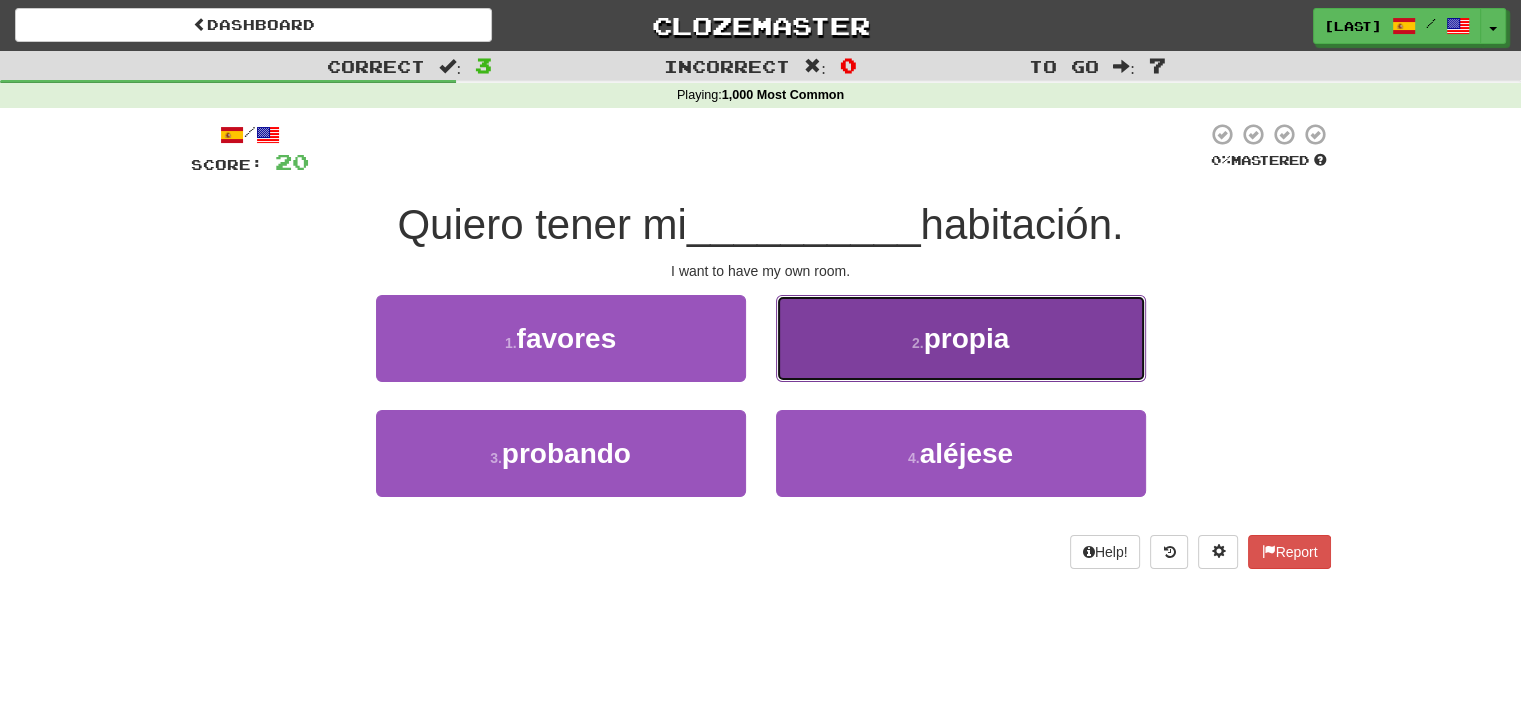 click on "2 .  propia" at bounding box center [961, 338] 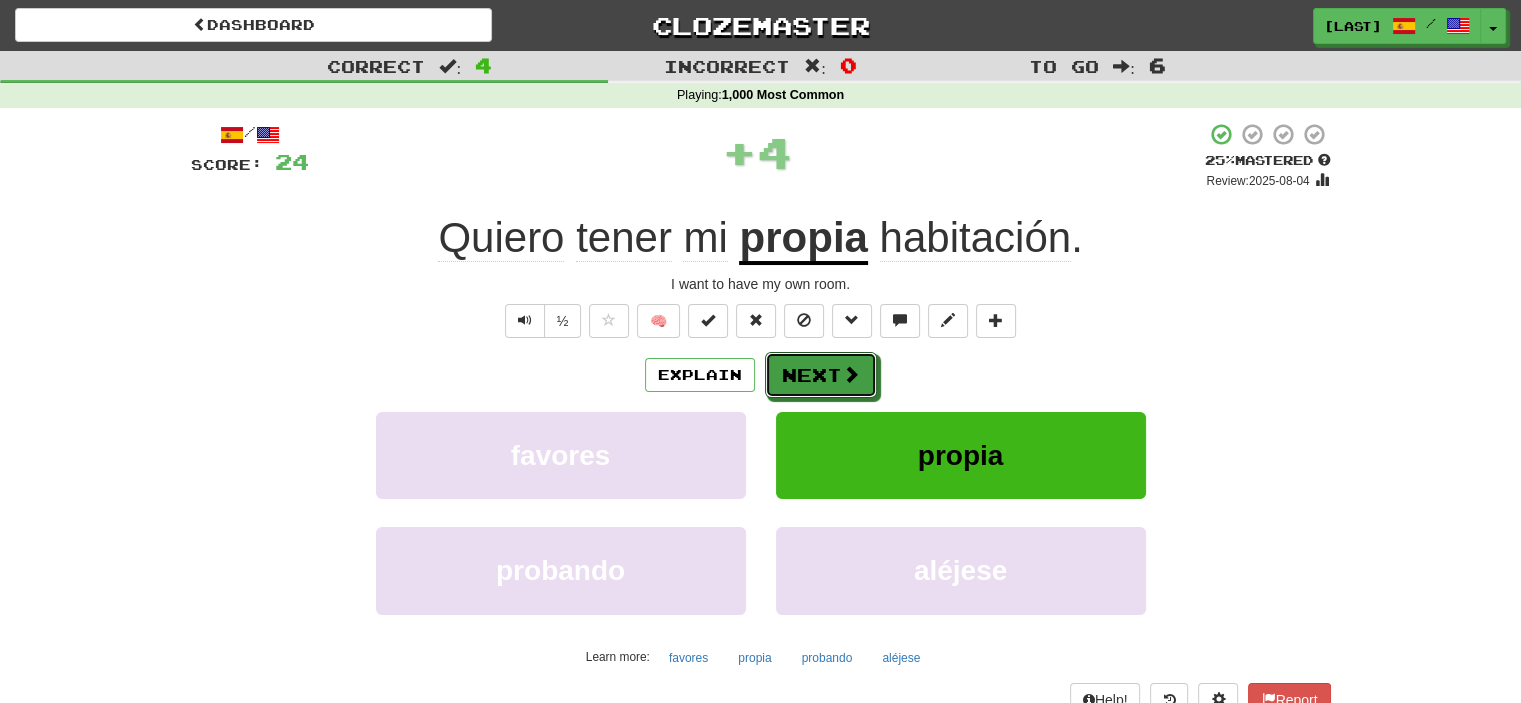 click on "Next" at bounding box center [821, 375] 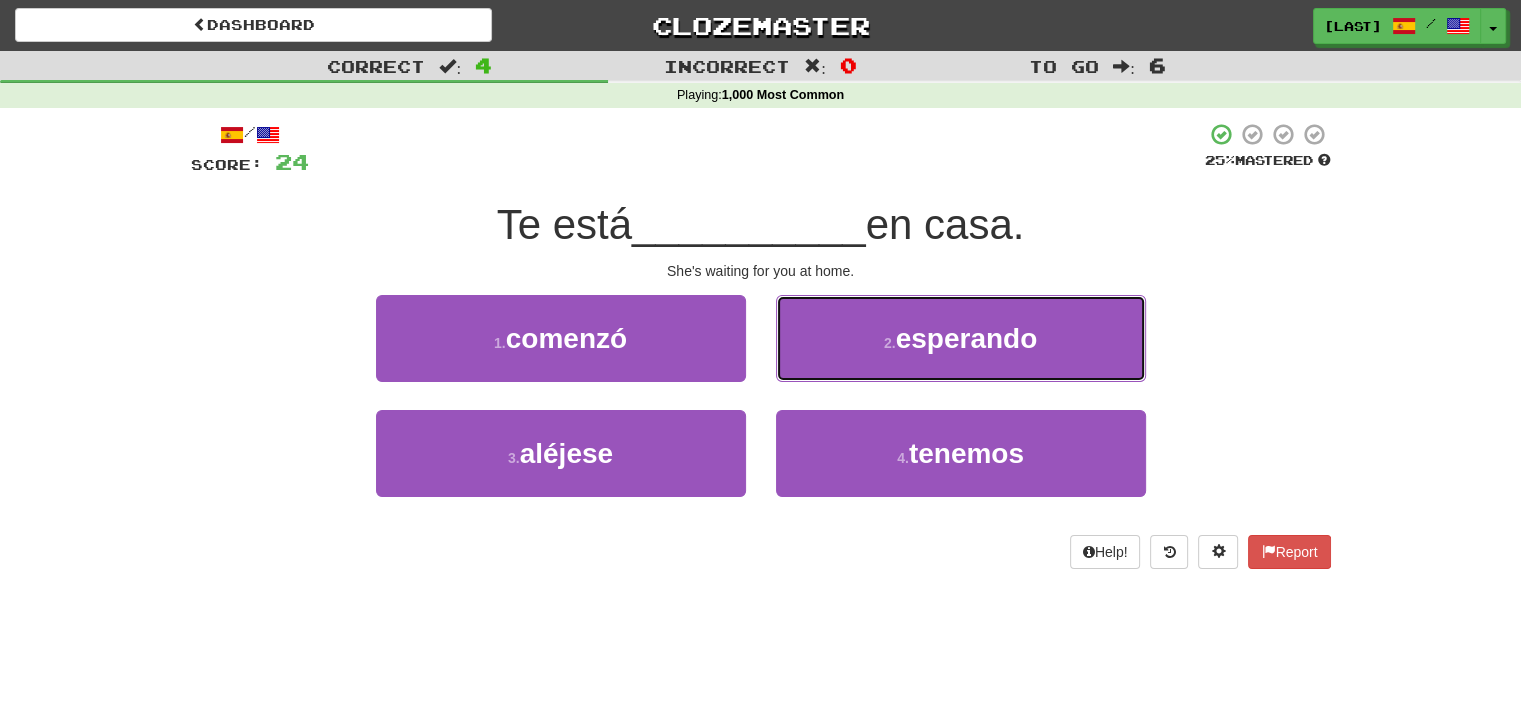 click on "2 . esperando" at bounding box center (961, 338) 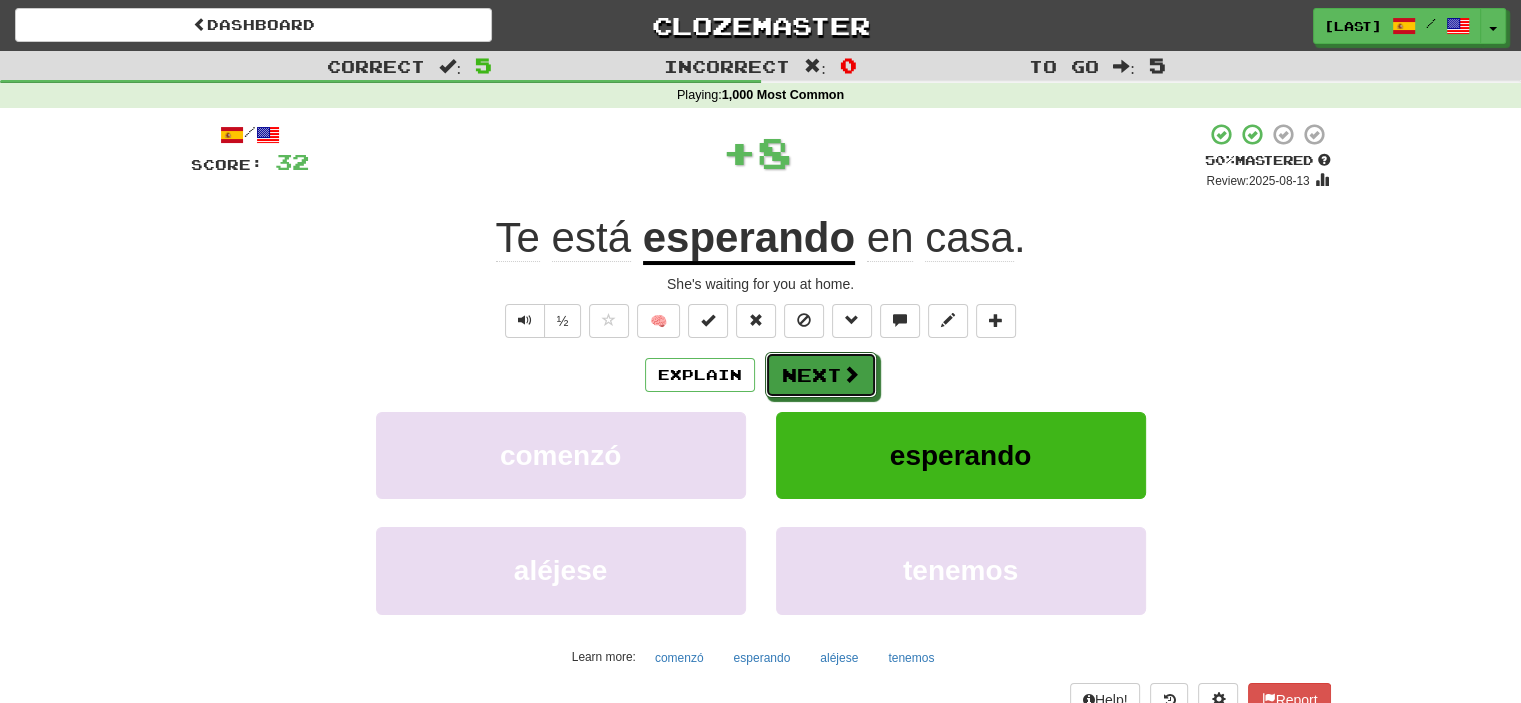 click on "Next" at bounding box center [821, 375] 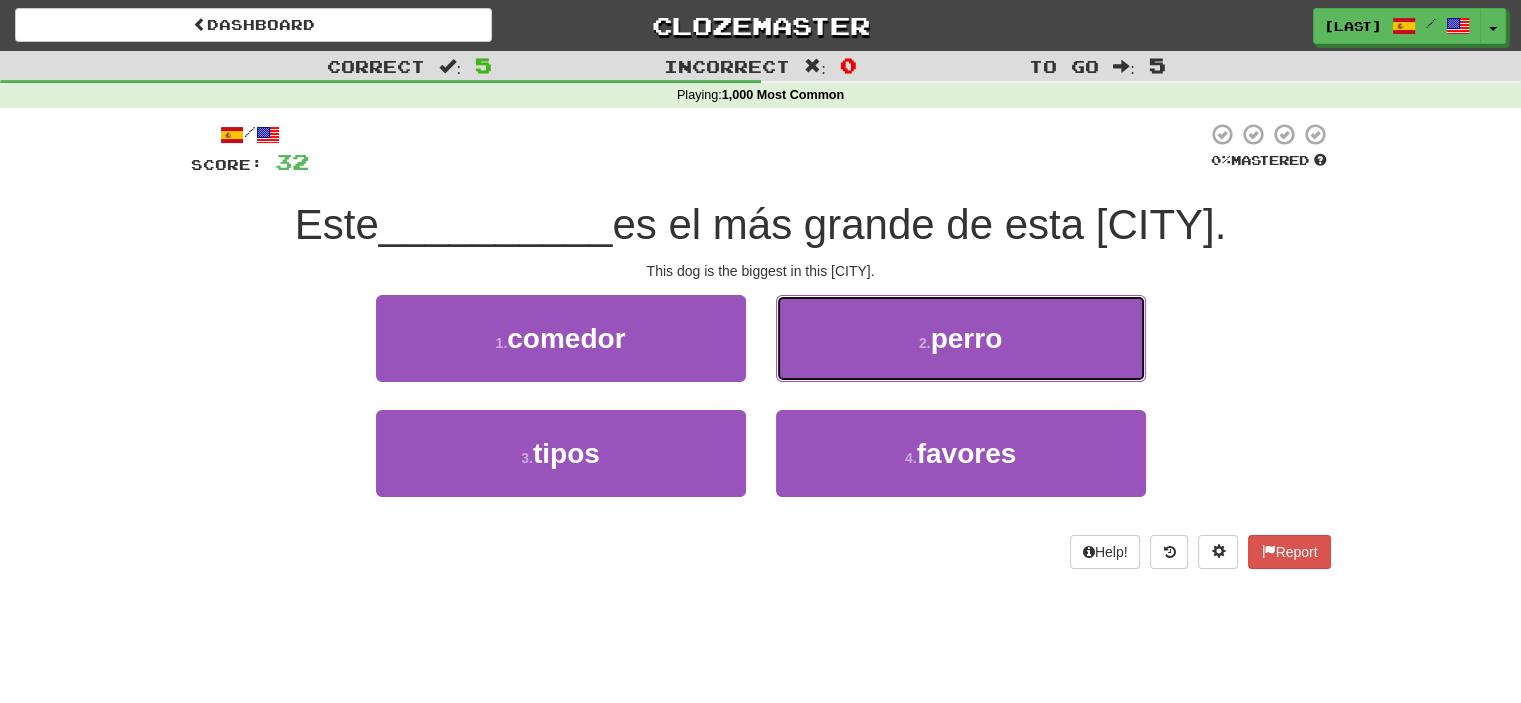 click on "2 . perro" at bounding box center [961, 338] 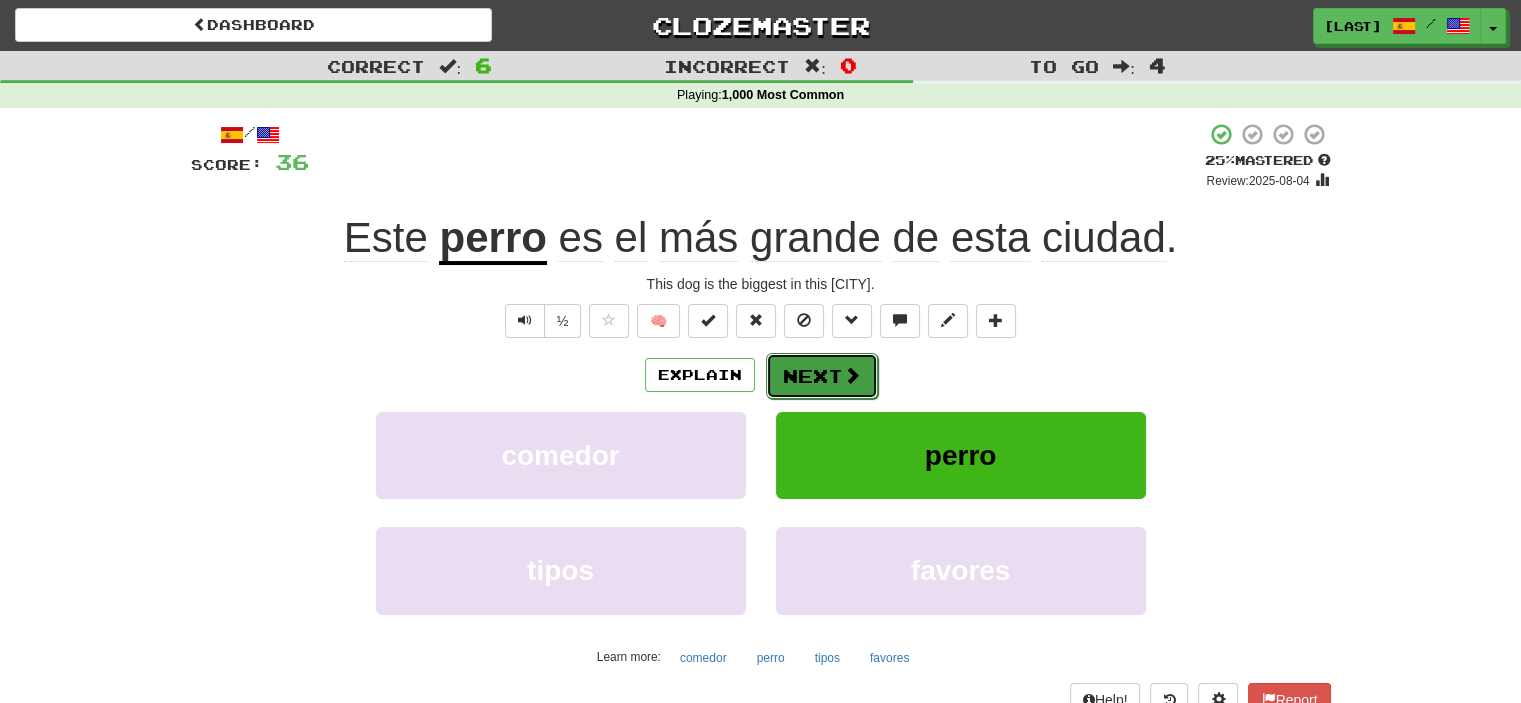 click on "Next" at bounding box center (822, 376) 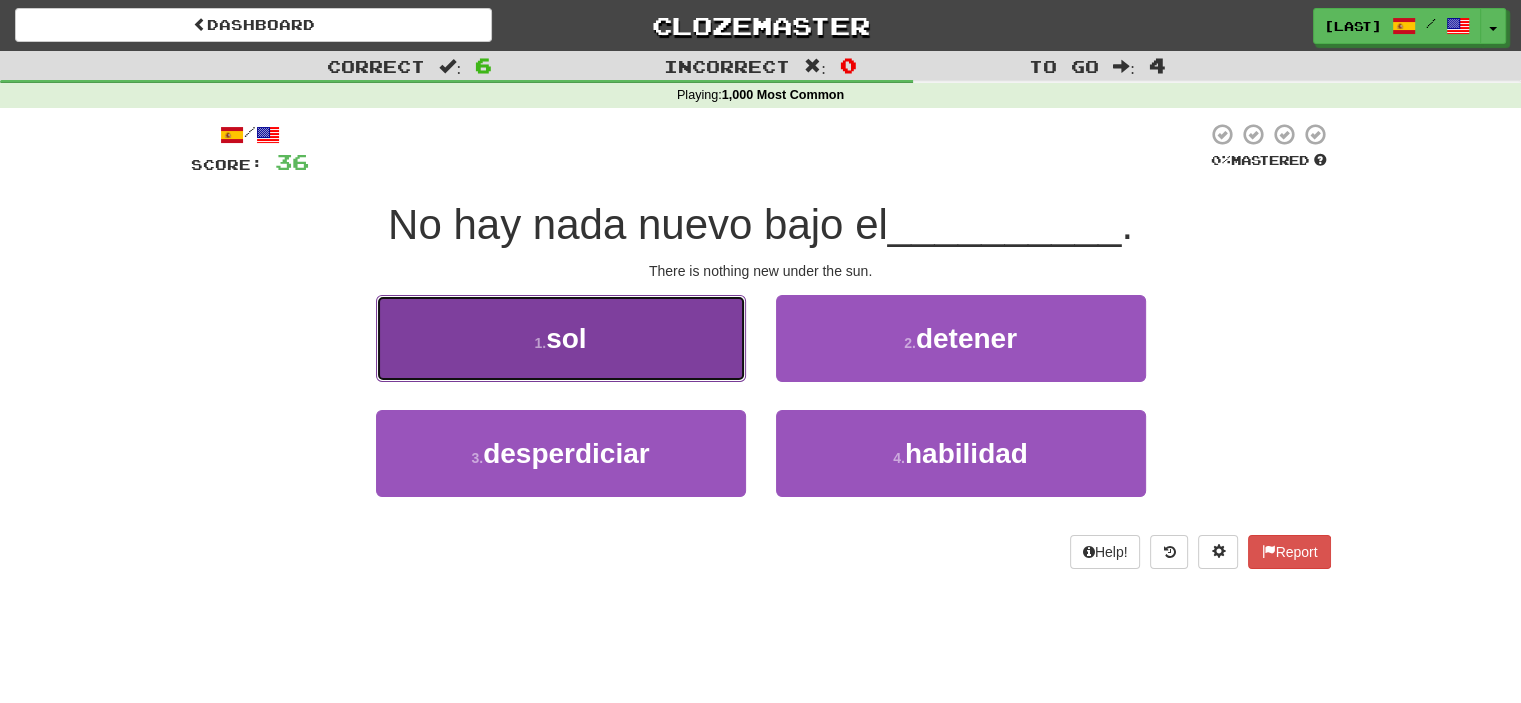 click on "1 .  sol" at bounding box center [561, 338] 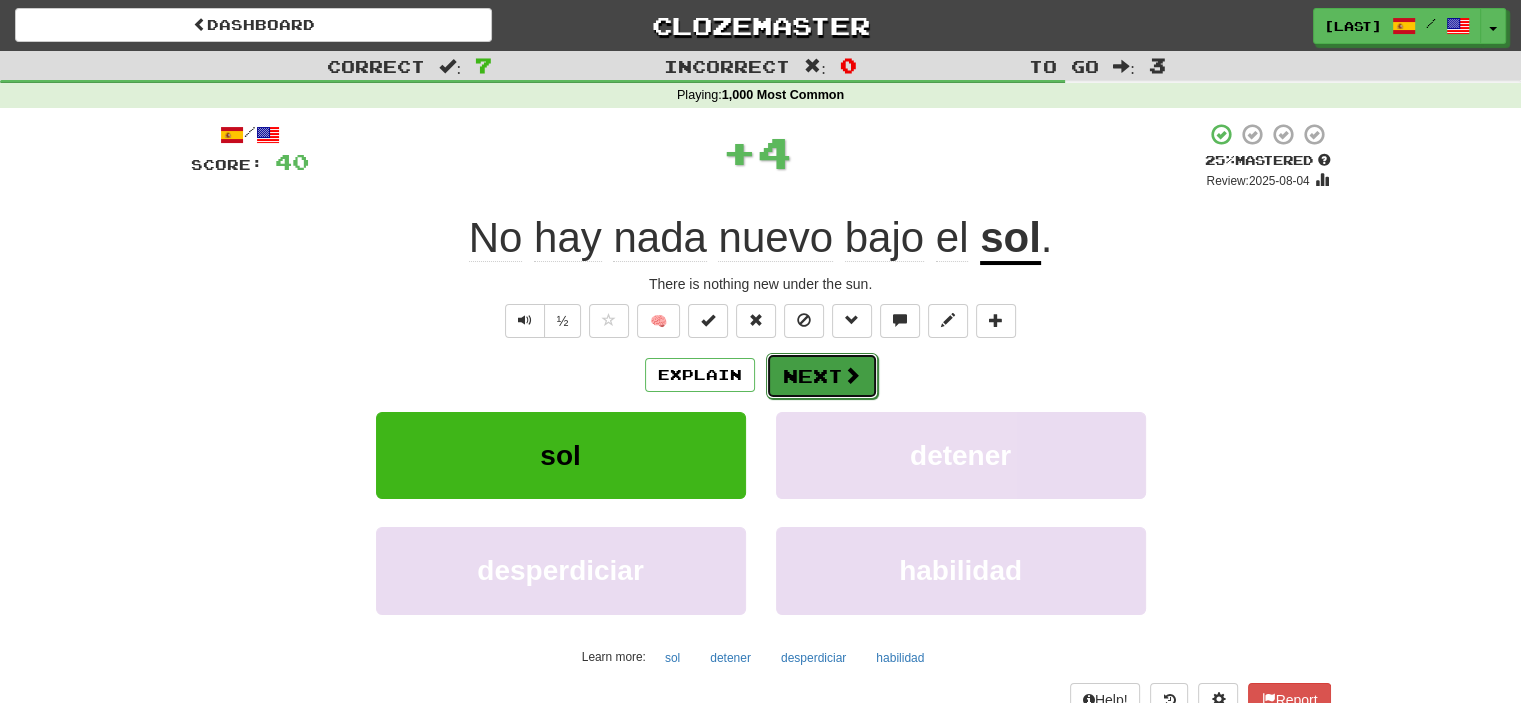 click on "Next" at bounding box center [822, 376] 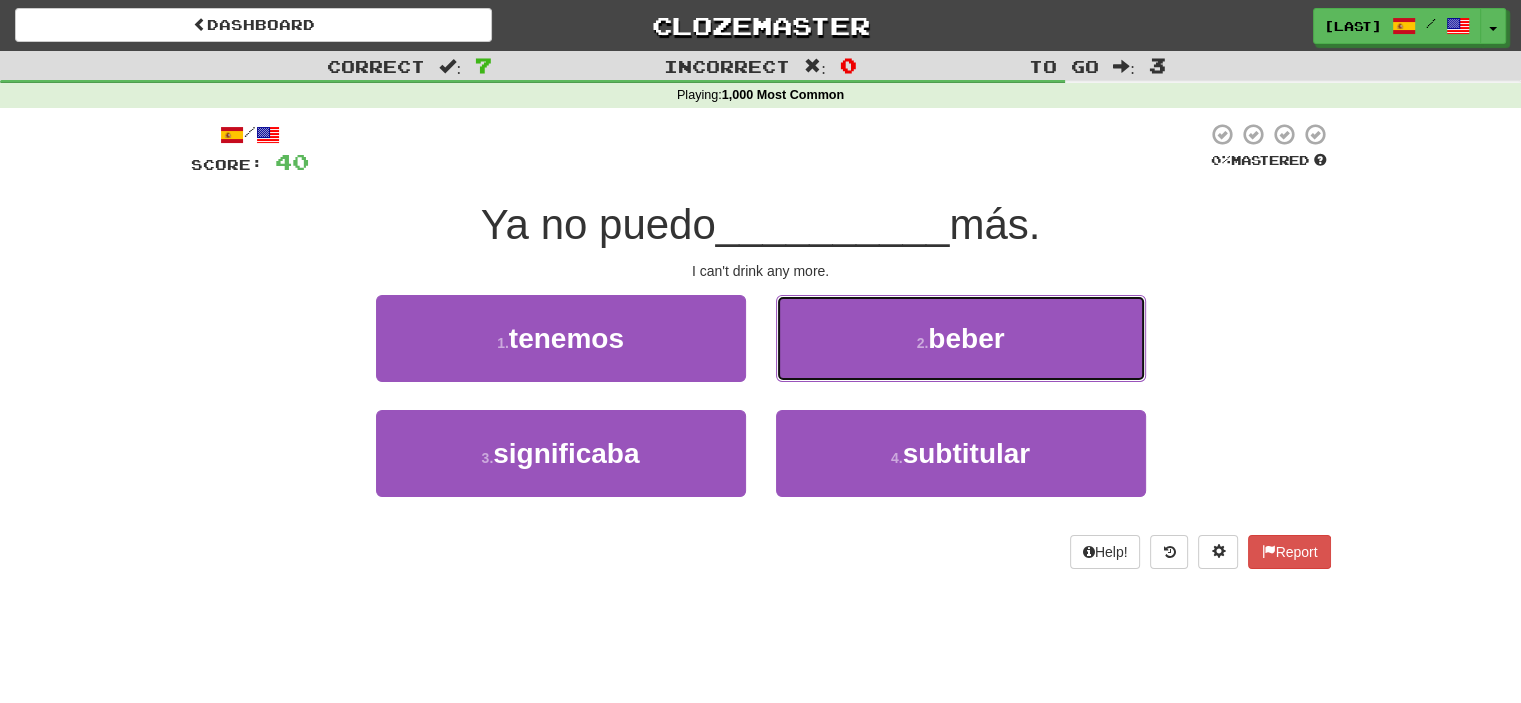 click on "2 . beber" at bounding box center [961, 338] 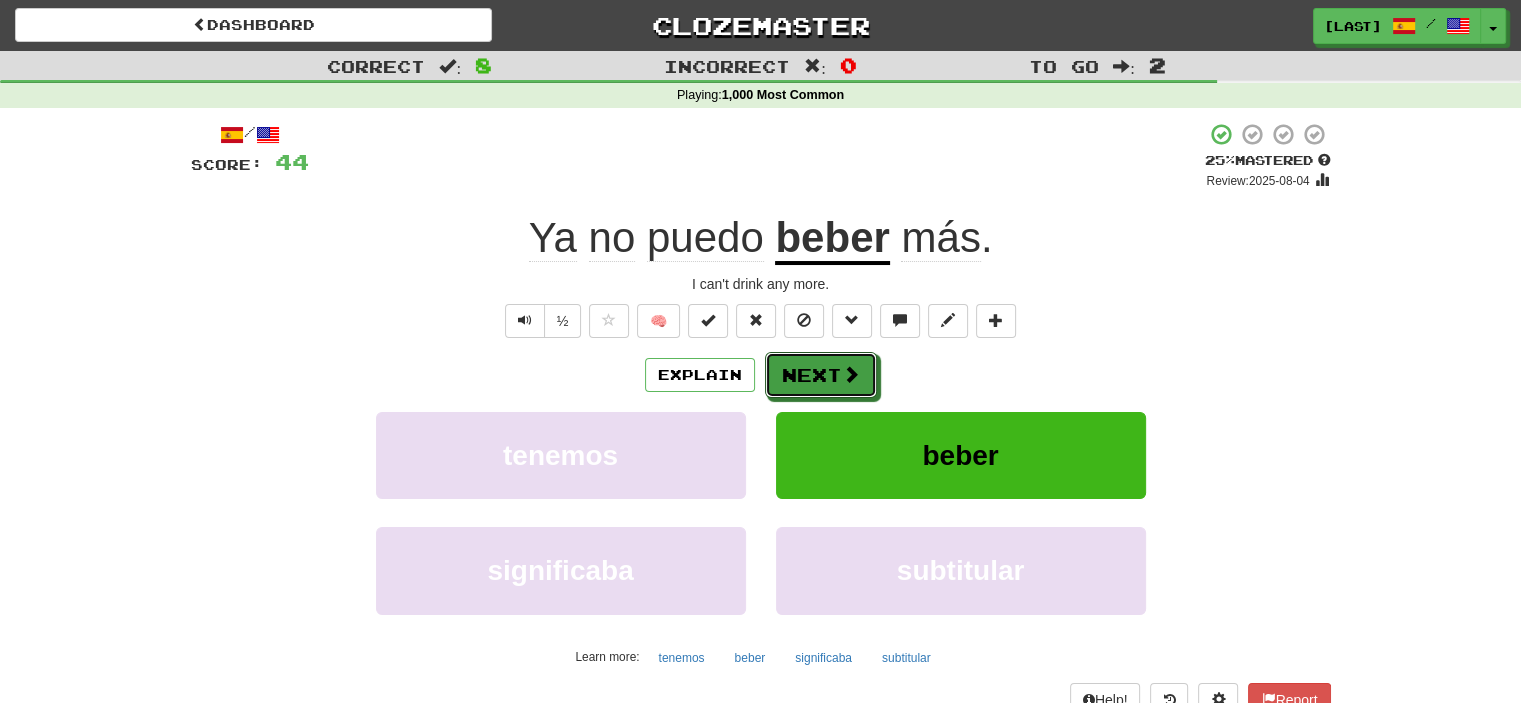 click on "Next" at bounding box center (821, 375) 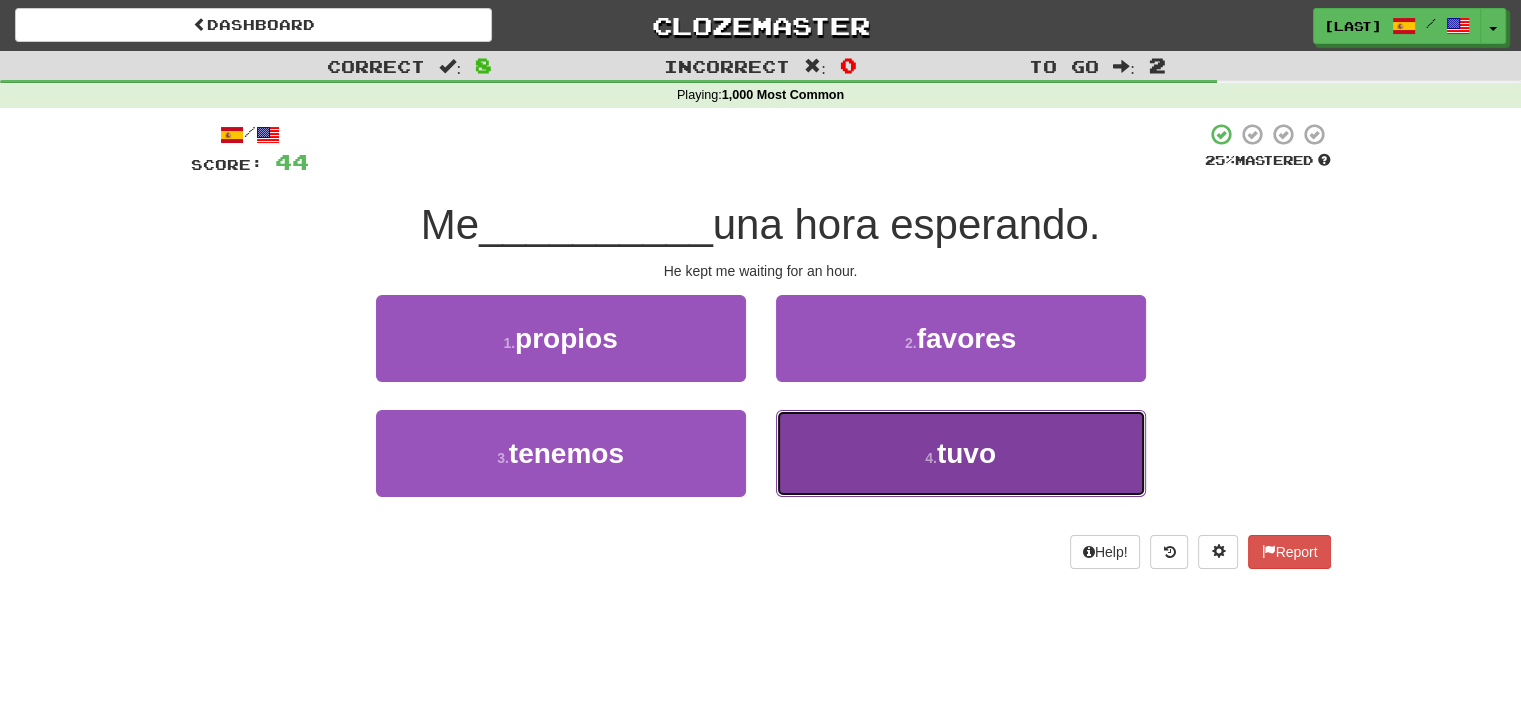 click on "4 .  tuvo" at bounding box center [961, 453] 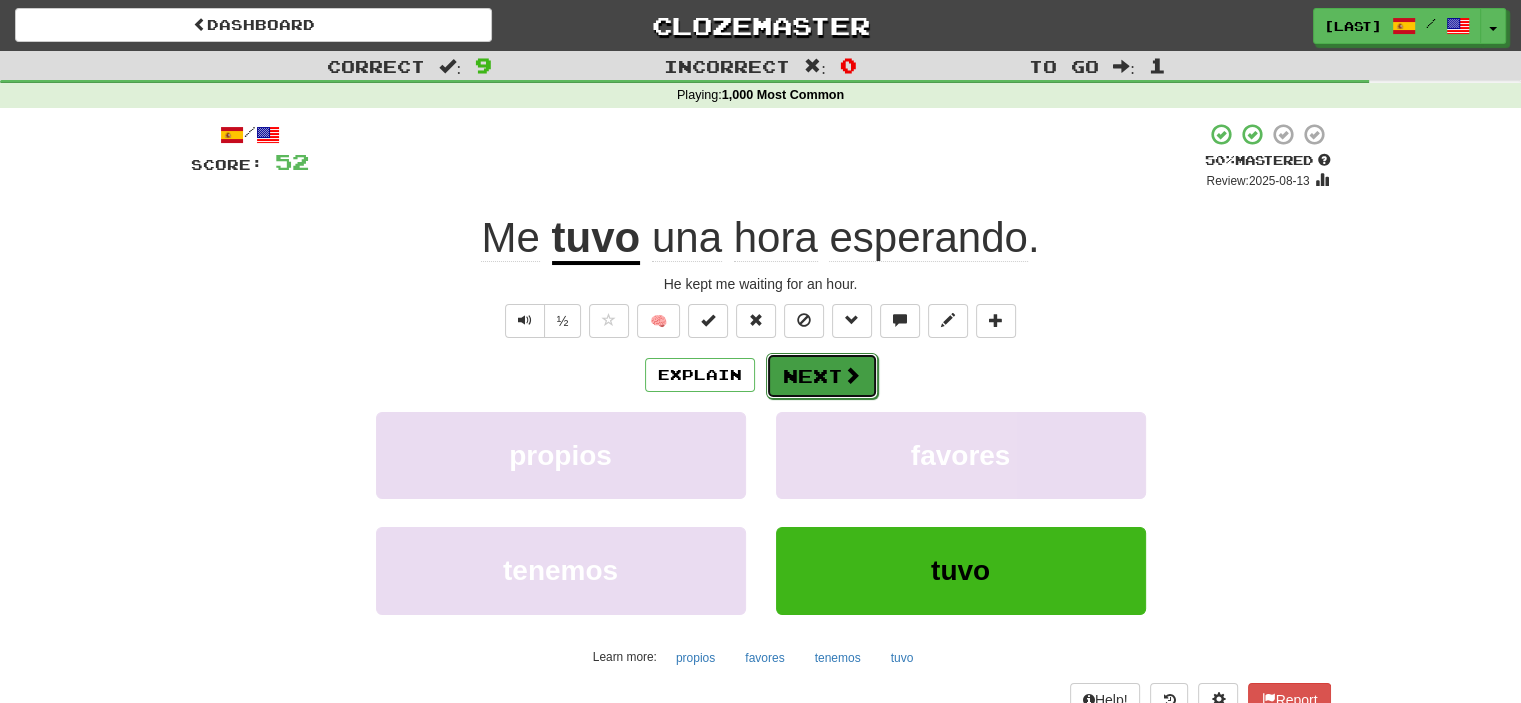 click on "Next" at bounding box center (822, 376) 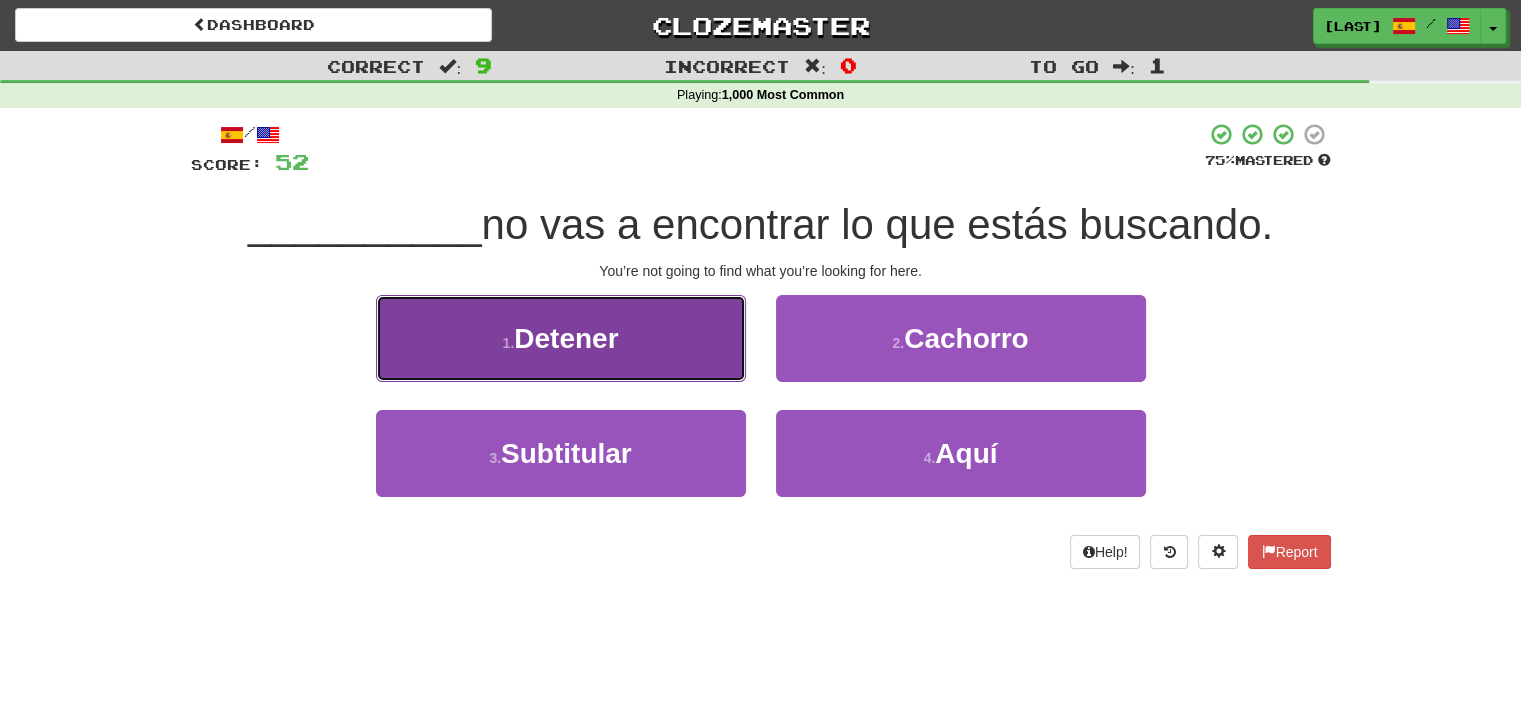 click on "1 . Detener" at bounding box center [561, 338] 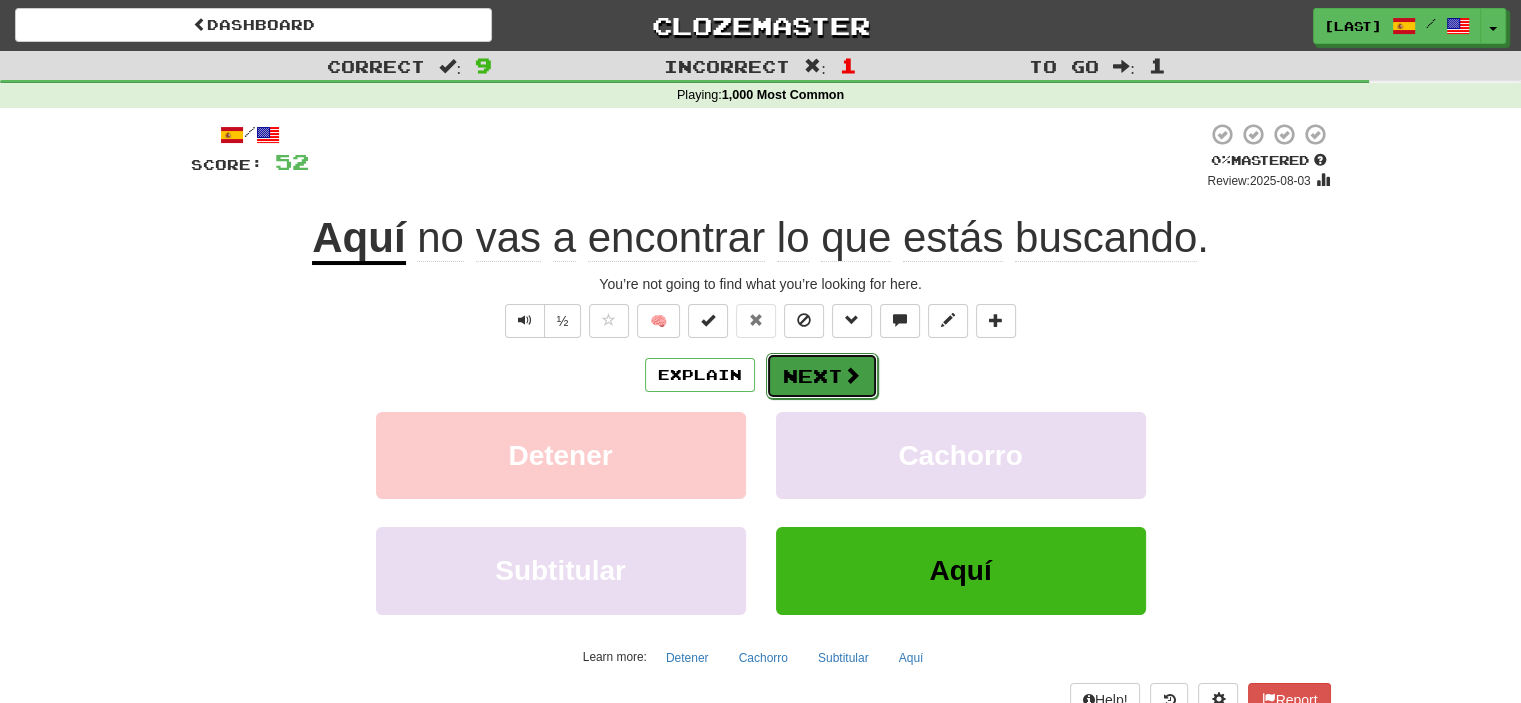 click on "Next" at bounding box center (822, 376) 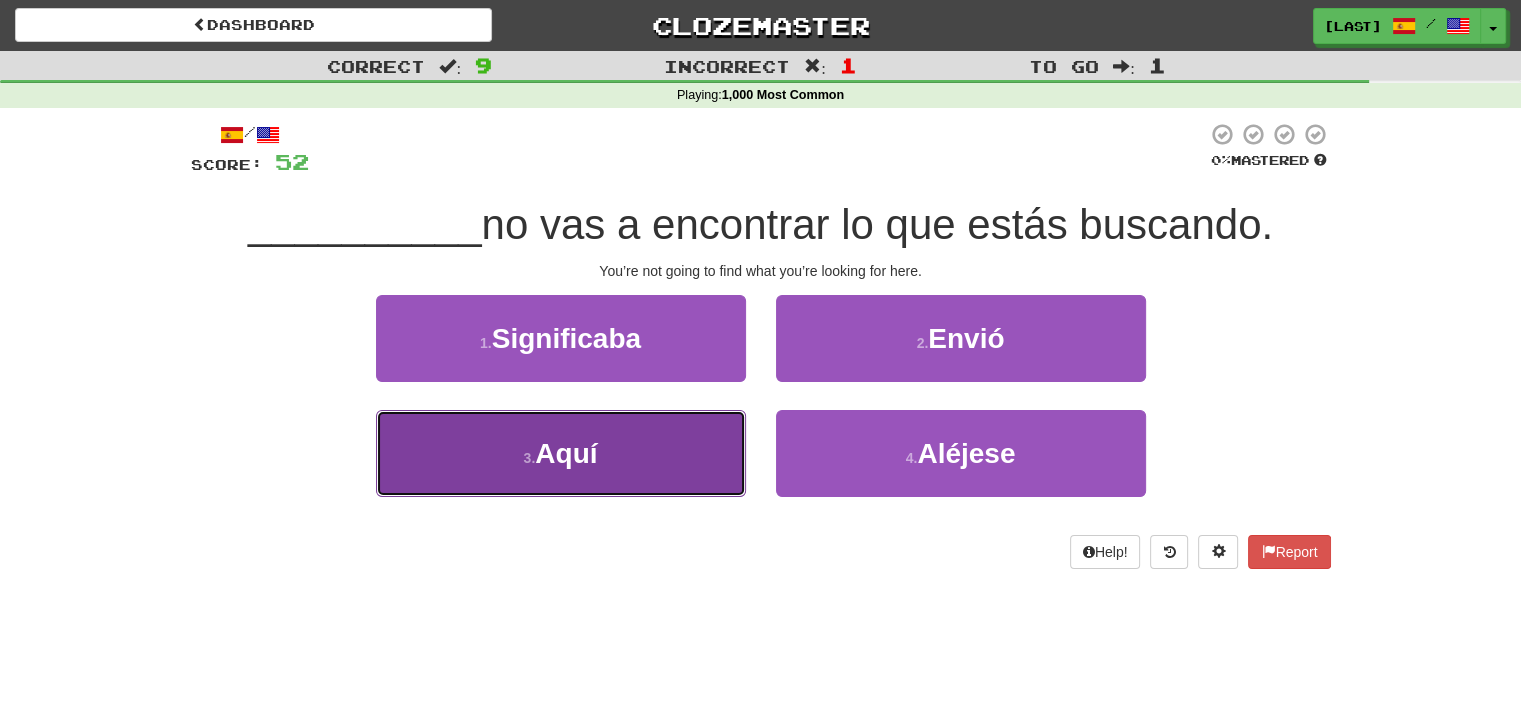 click on "3 . Aquí" at bounding box center [561, 453] 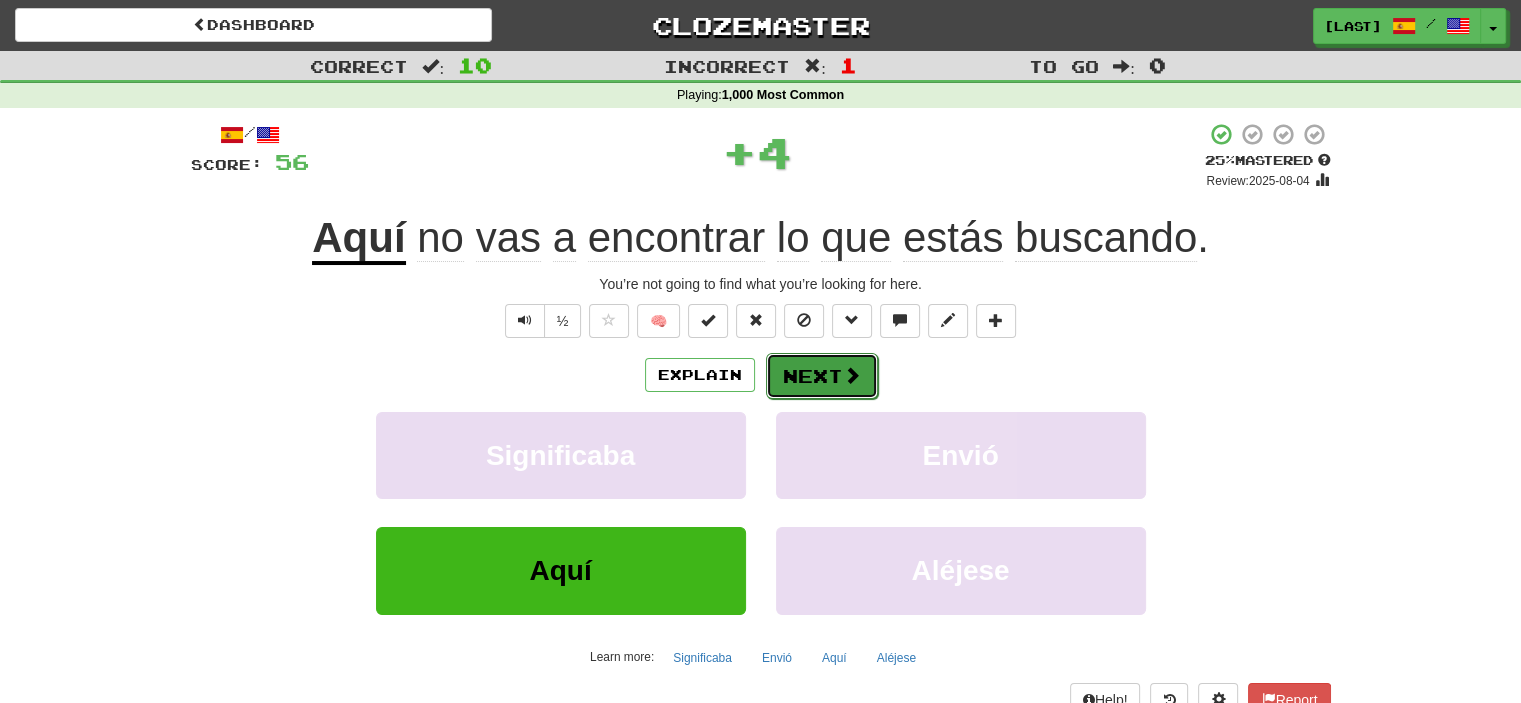 click on "Next" at bounding box center [822, 376] 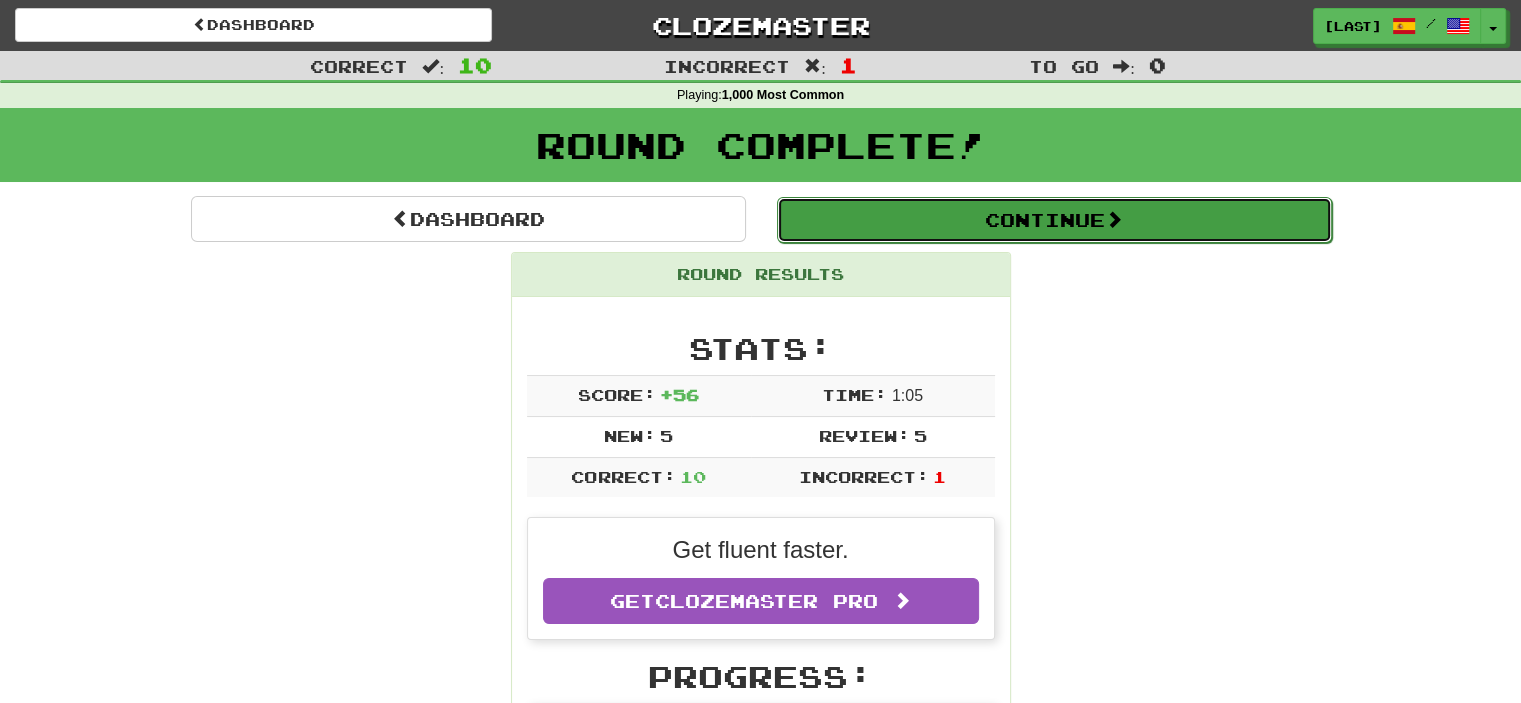 click on "Continue" at bounding box center (1054, 220) 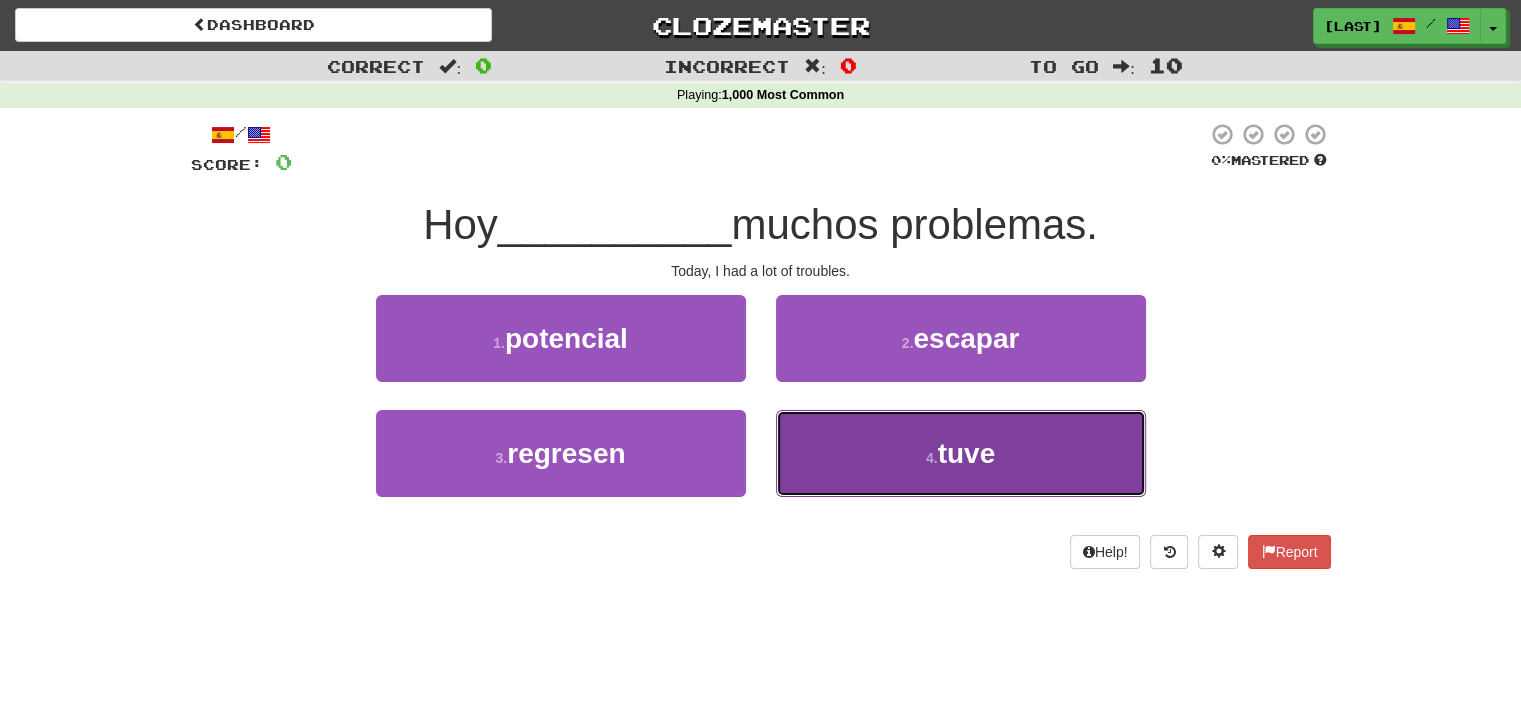 click on "tuve" at bounding box center (967, 453) 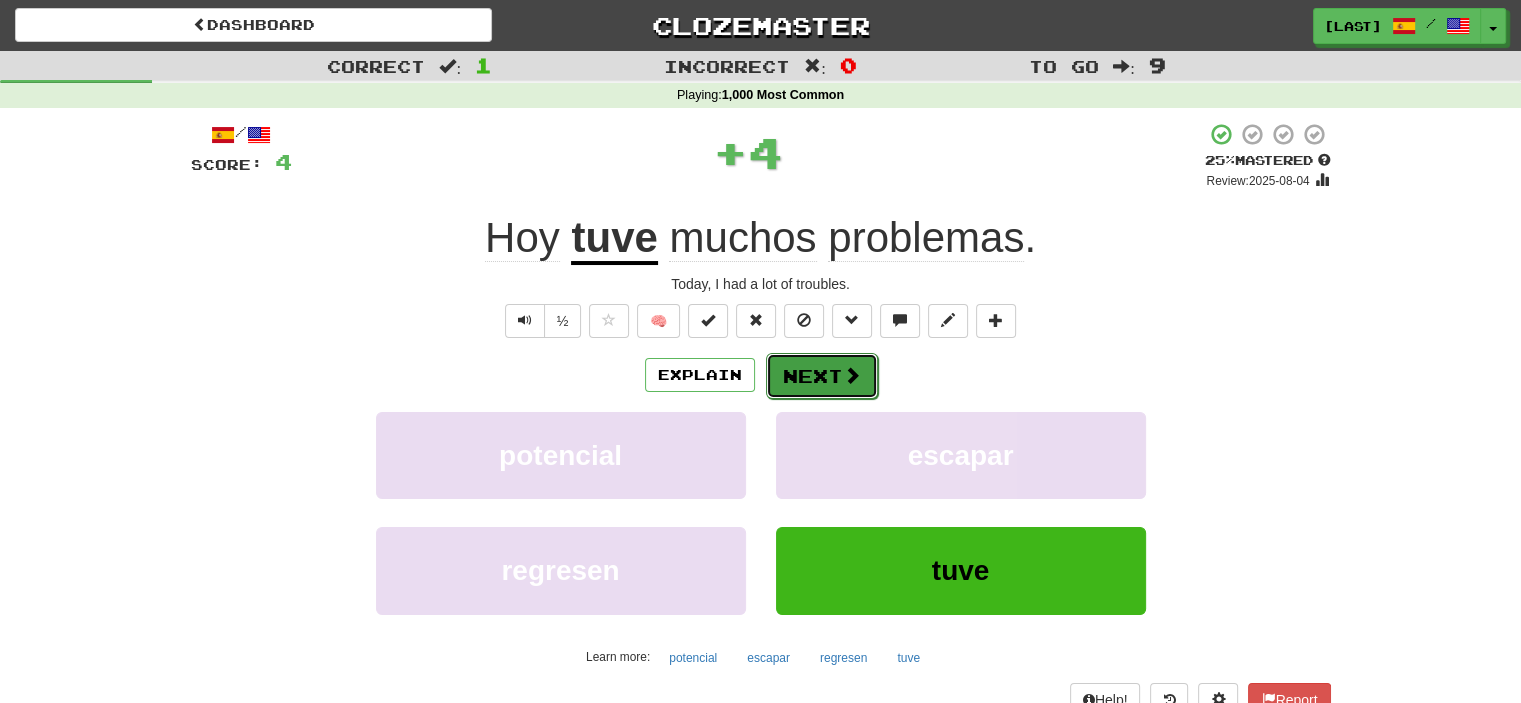 click on "Next" at bounding box center (822, 376) 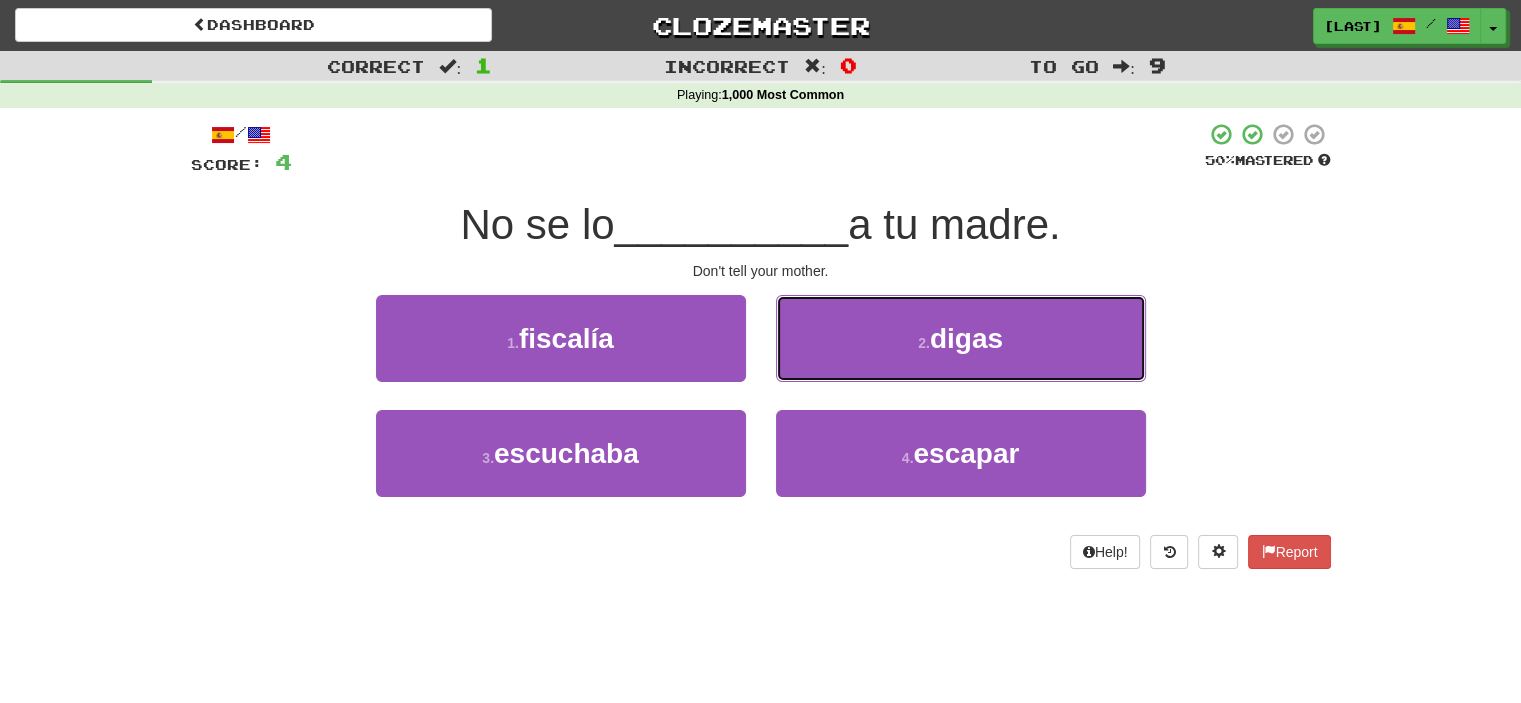click on "2 . digas" at bounding box center [961, 338] 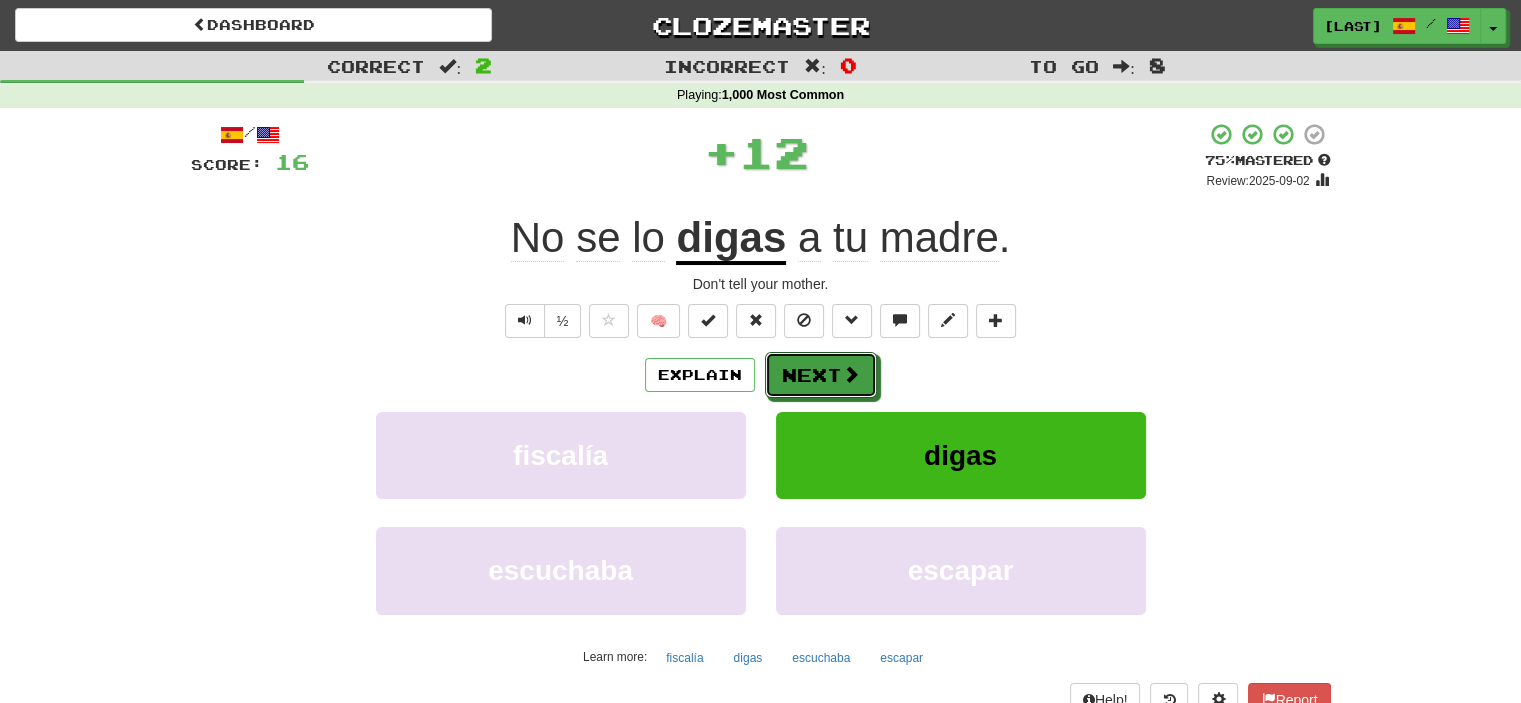 click on "Next" at bounding box center (821, 375) 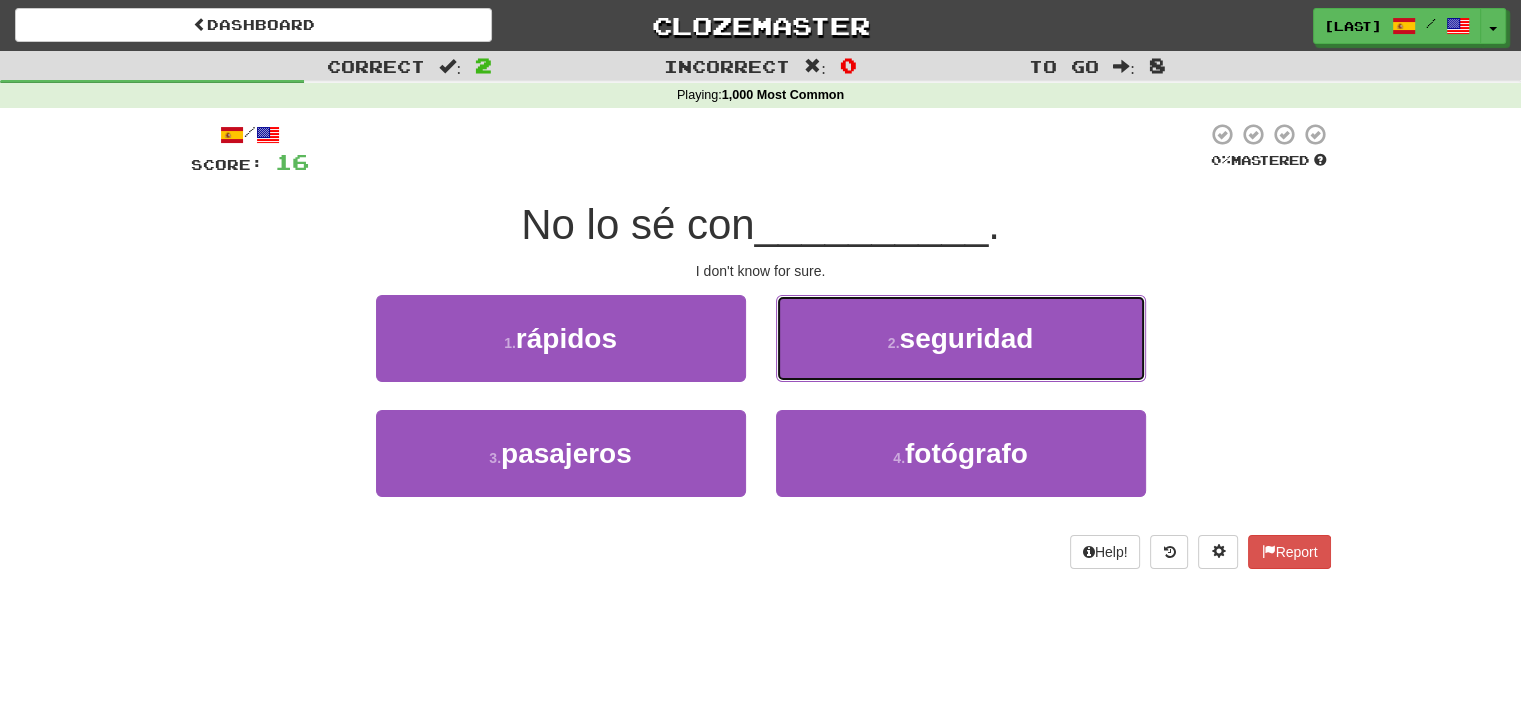click on "2 .  seguridad" at bounding box center (961, 338) 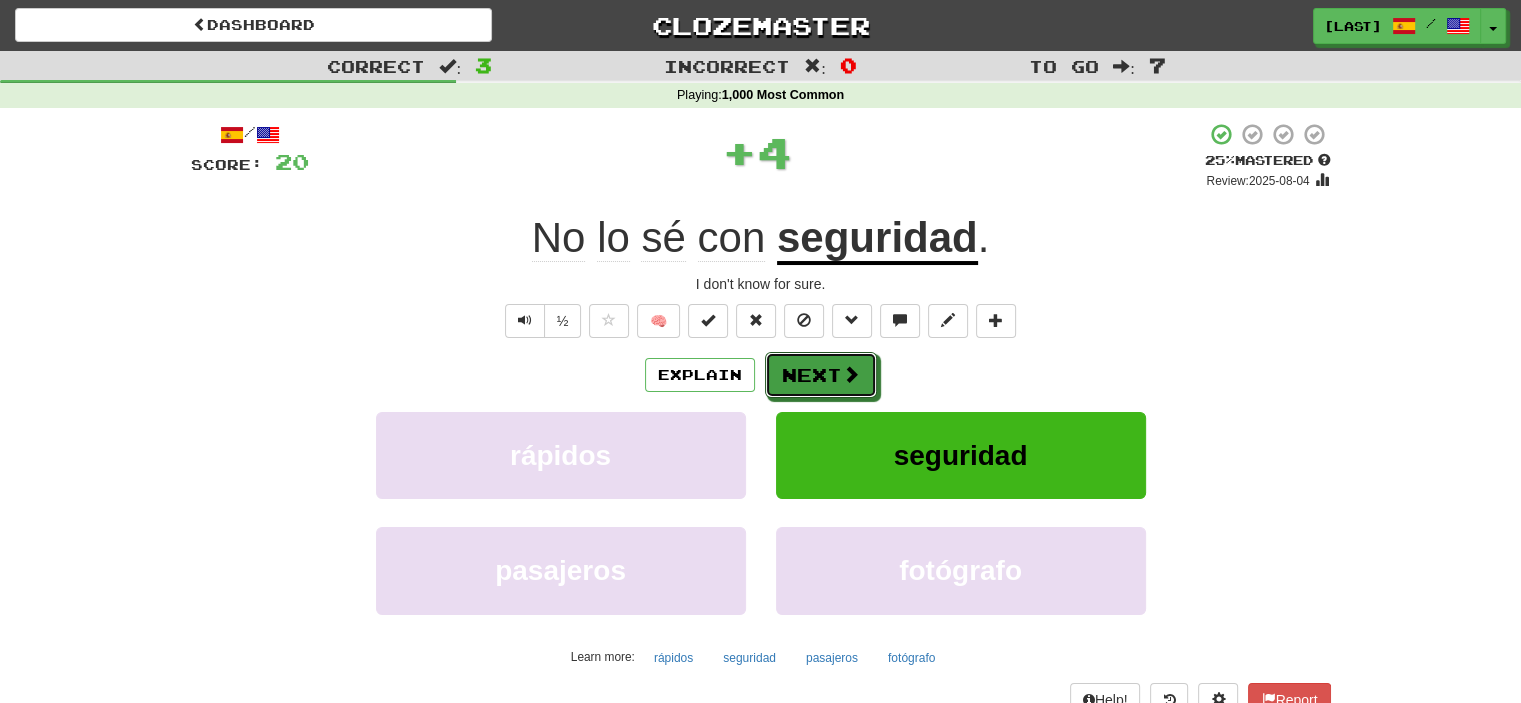 click on "Next" at bounding box center [821, 375] 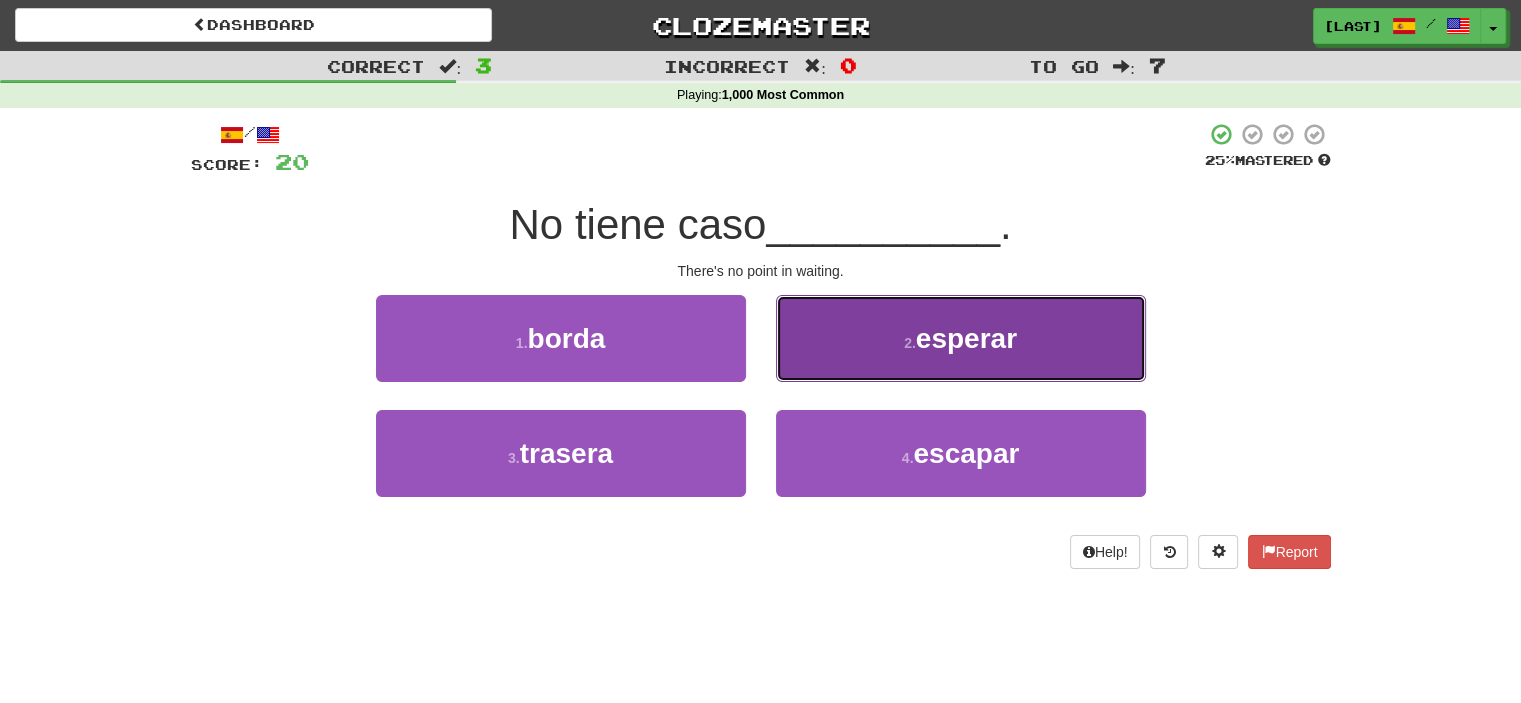 click on "2 . esperar" at bounding box center (961, 338) 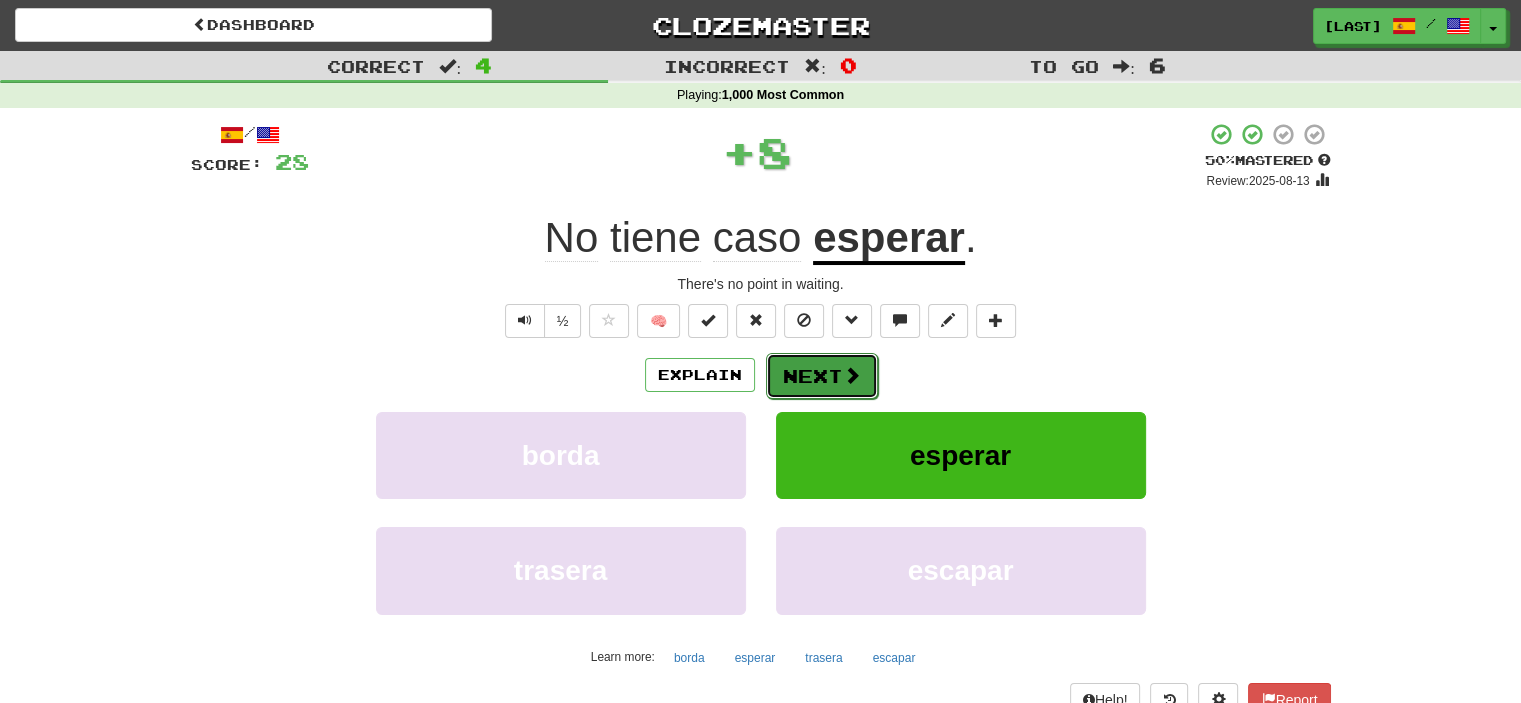 click on "Next" at bounding box center (822, 376) 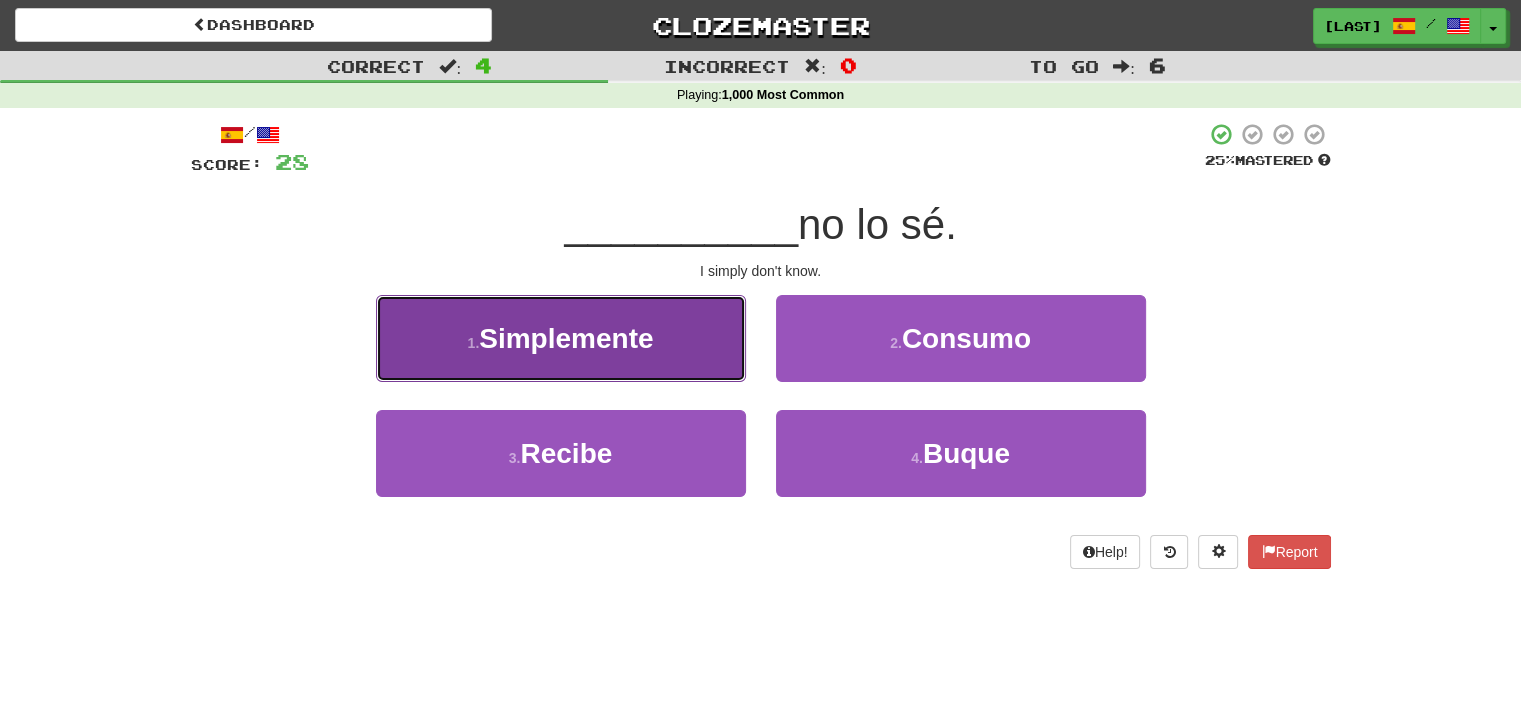 click on "1 . Simplemente" at bounding box center [561, 338] 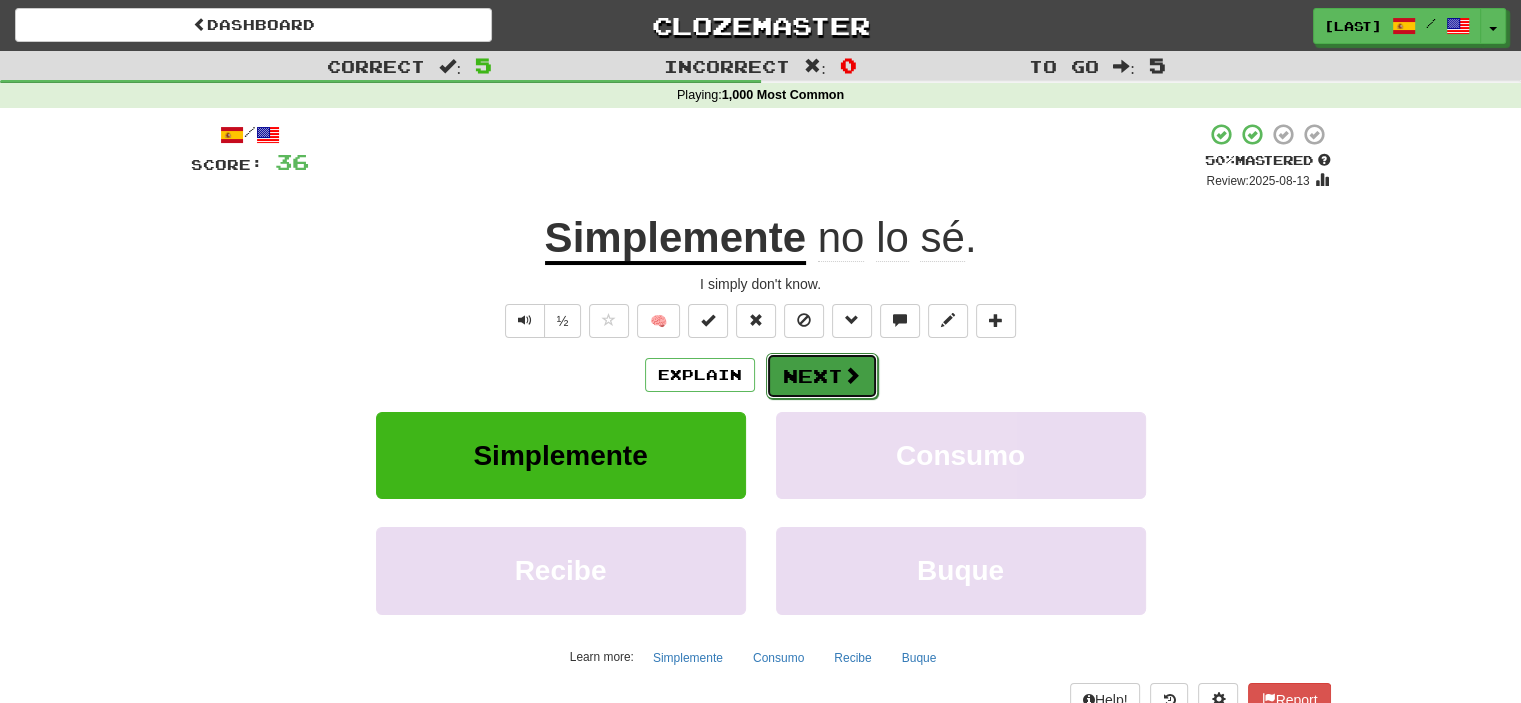 click on "Next" at bounding box center [822, 376] 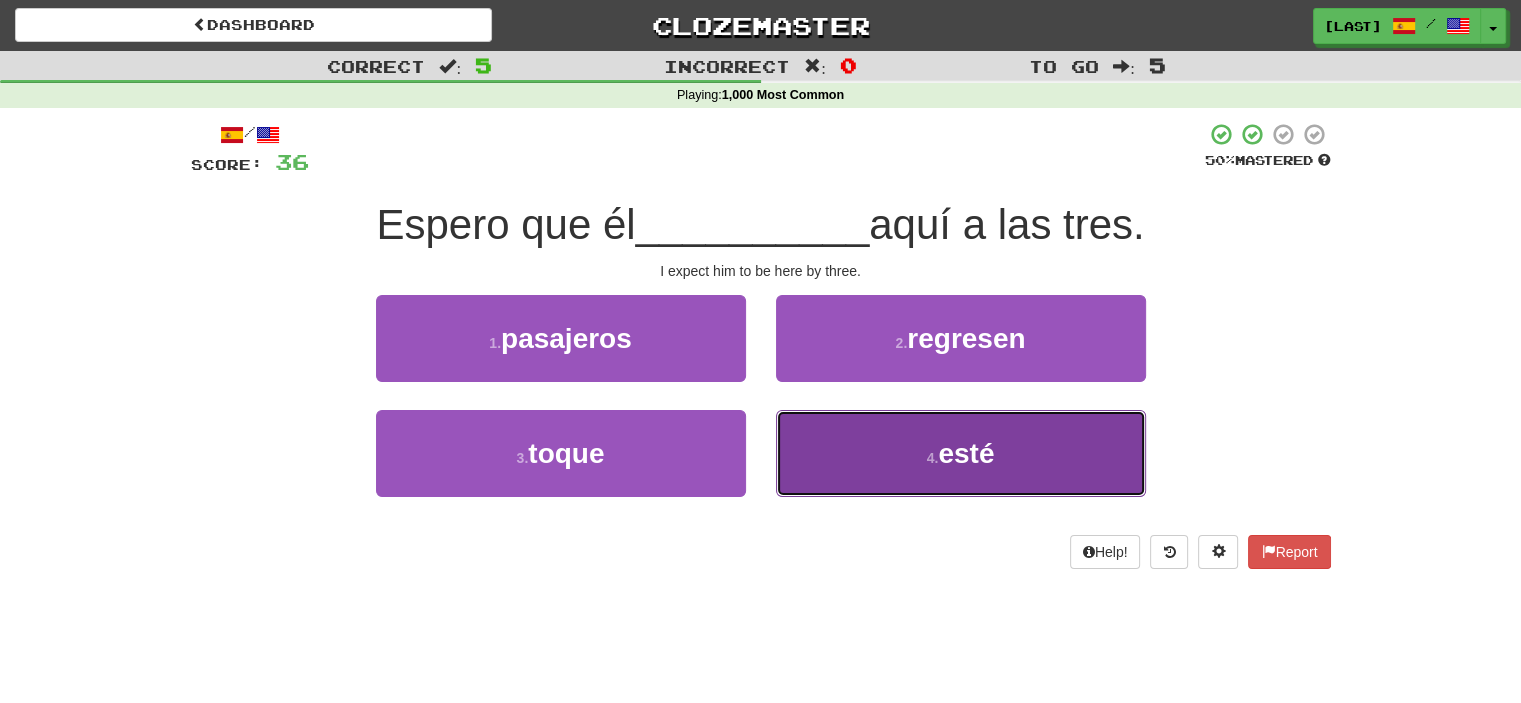 click on "4 . esté" at bounding box center [961, 453] 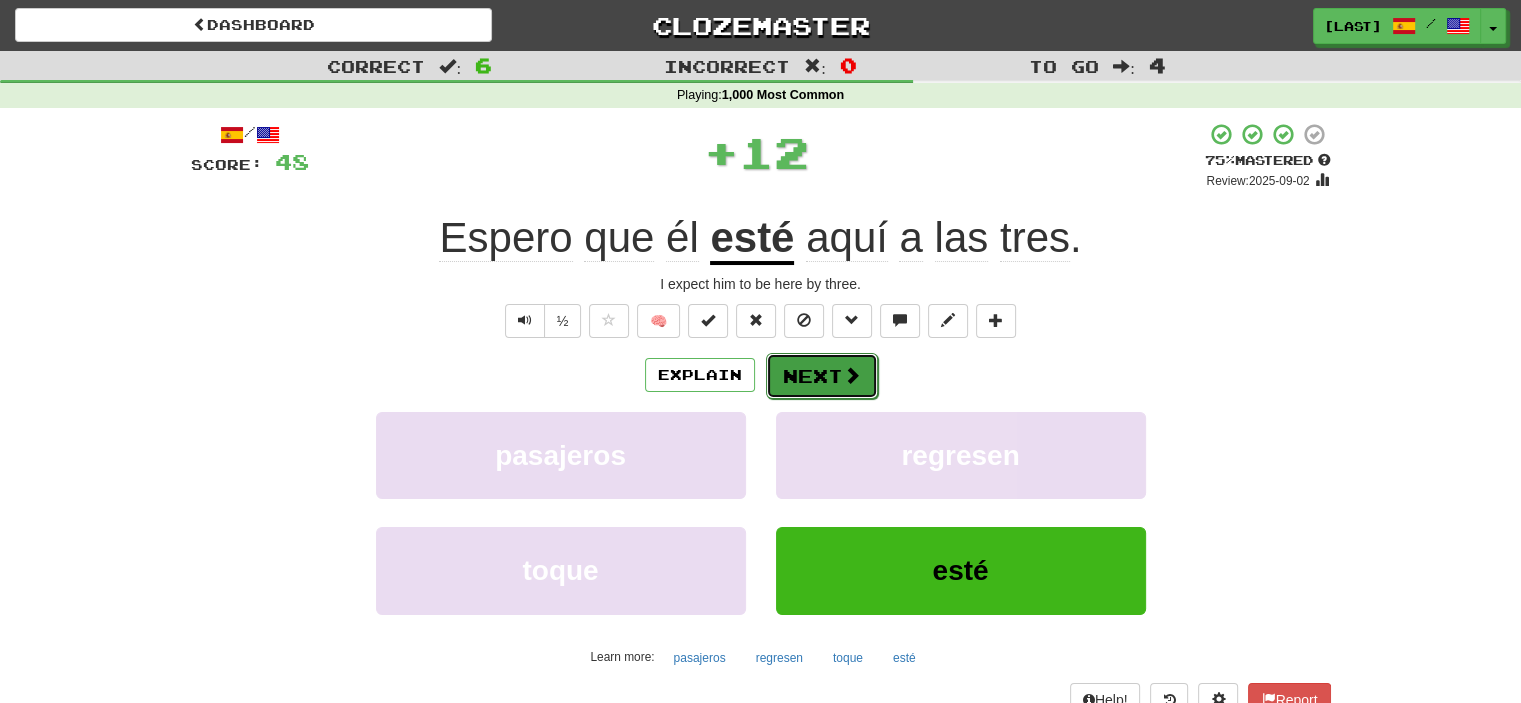 click on "Next" at bounding box center [822, 376] 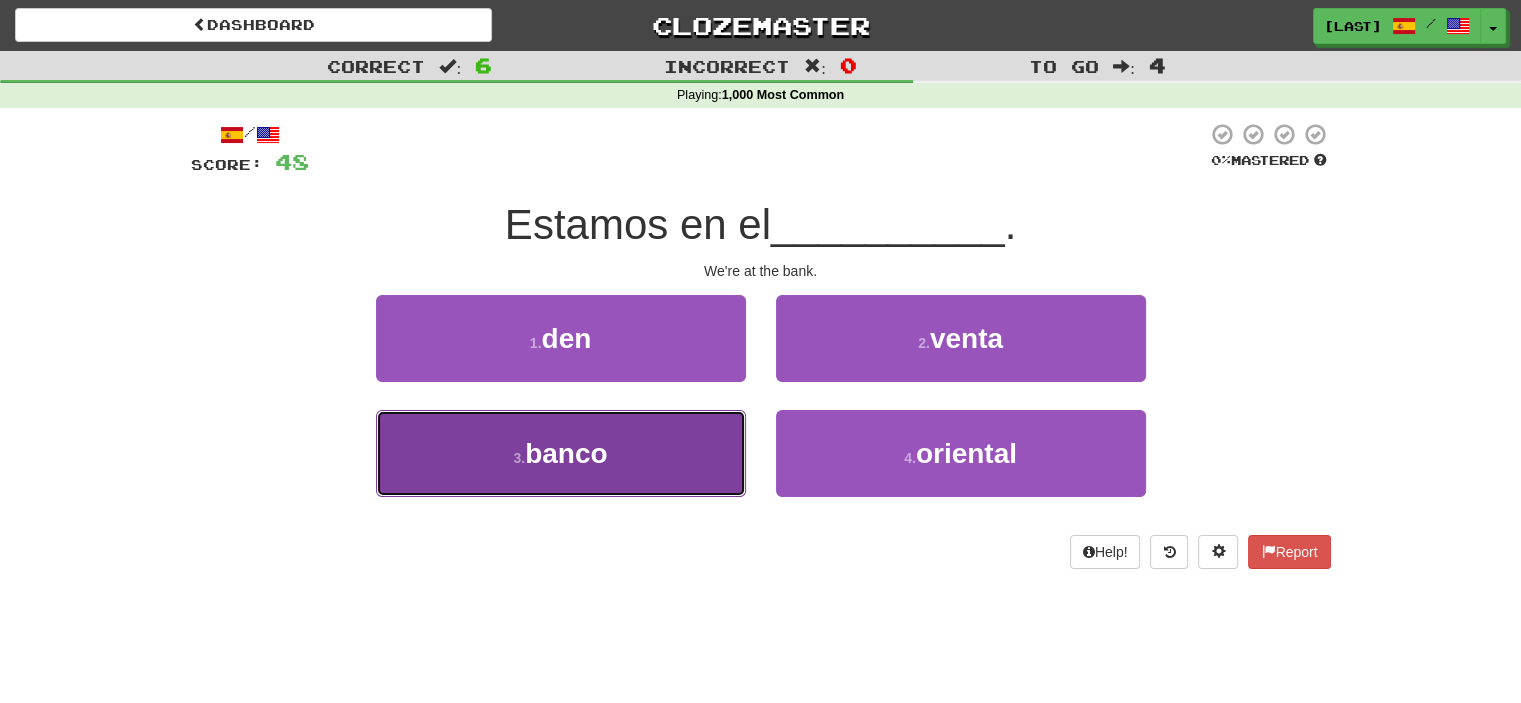 click on "3 .  banco" at bounding box center [561, 453] 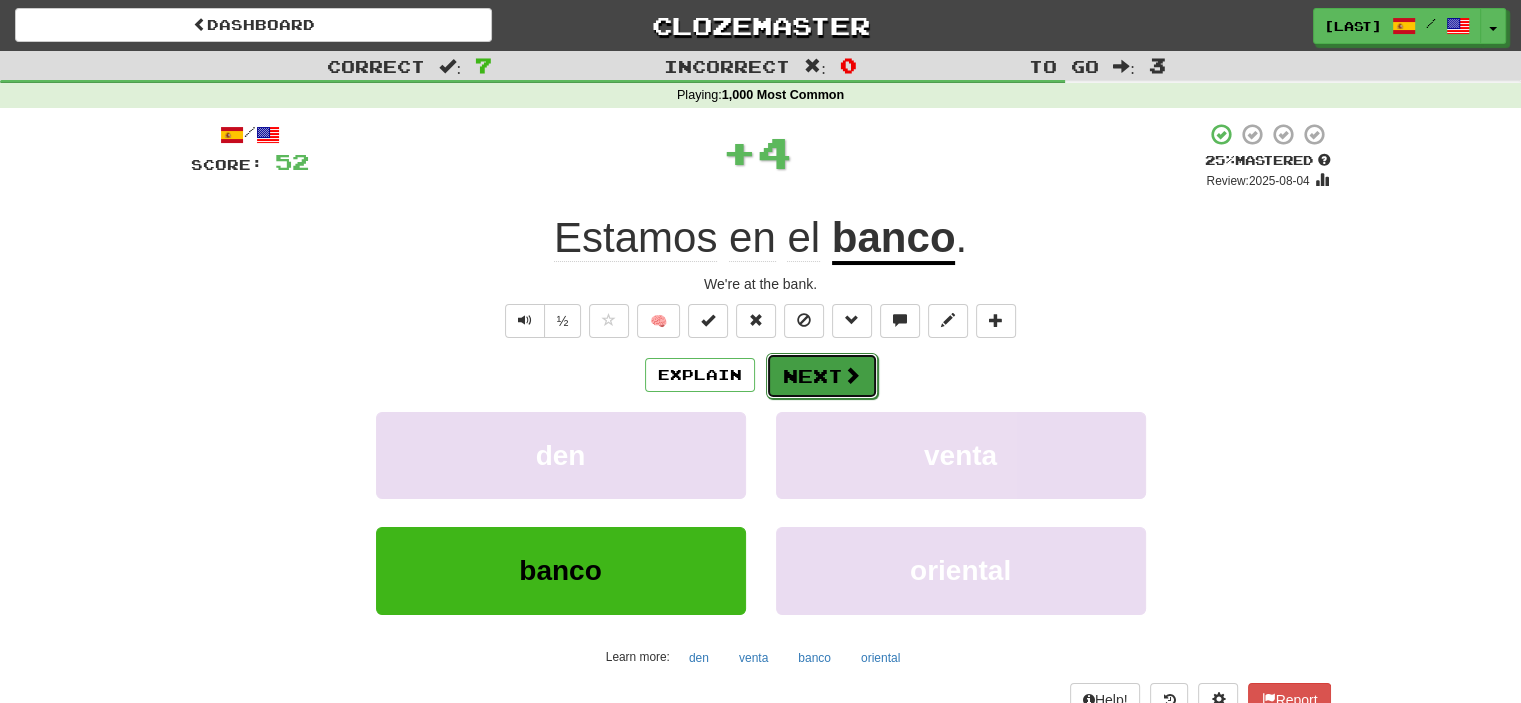 click on "Next" at bounding box center [822, 376] 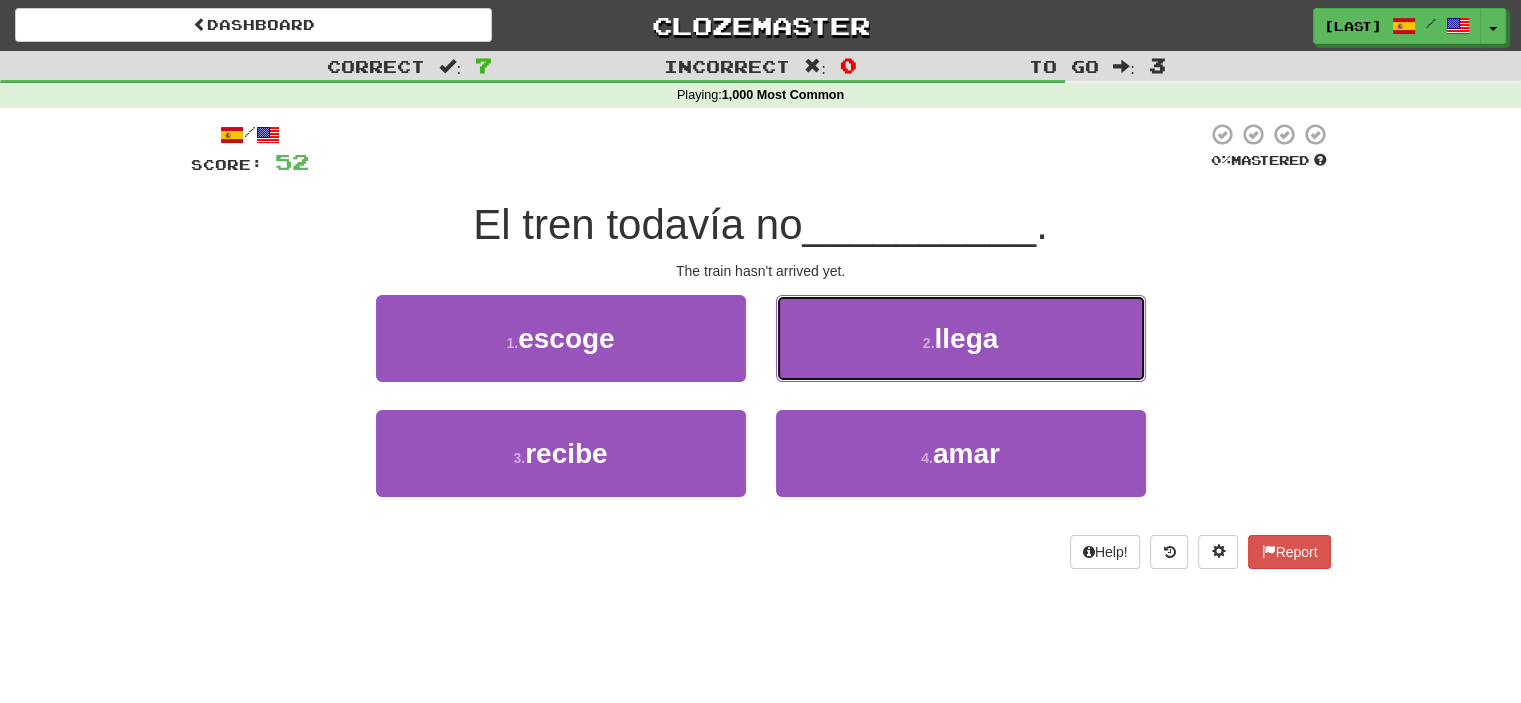click on "2 .  llega" at bounding box center (961, 338) 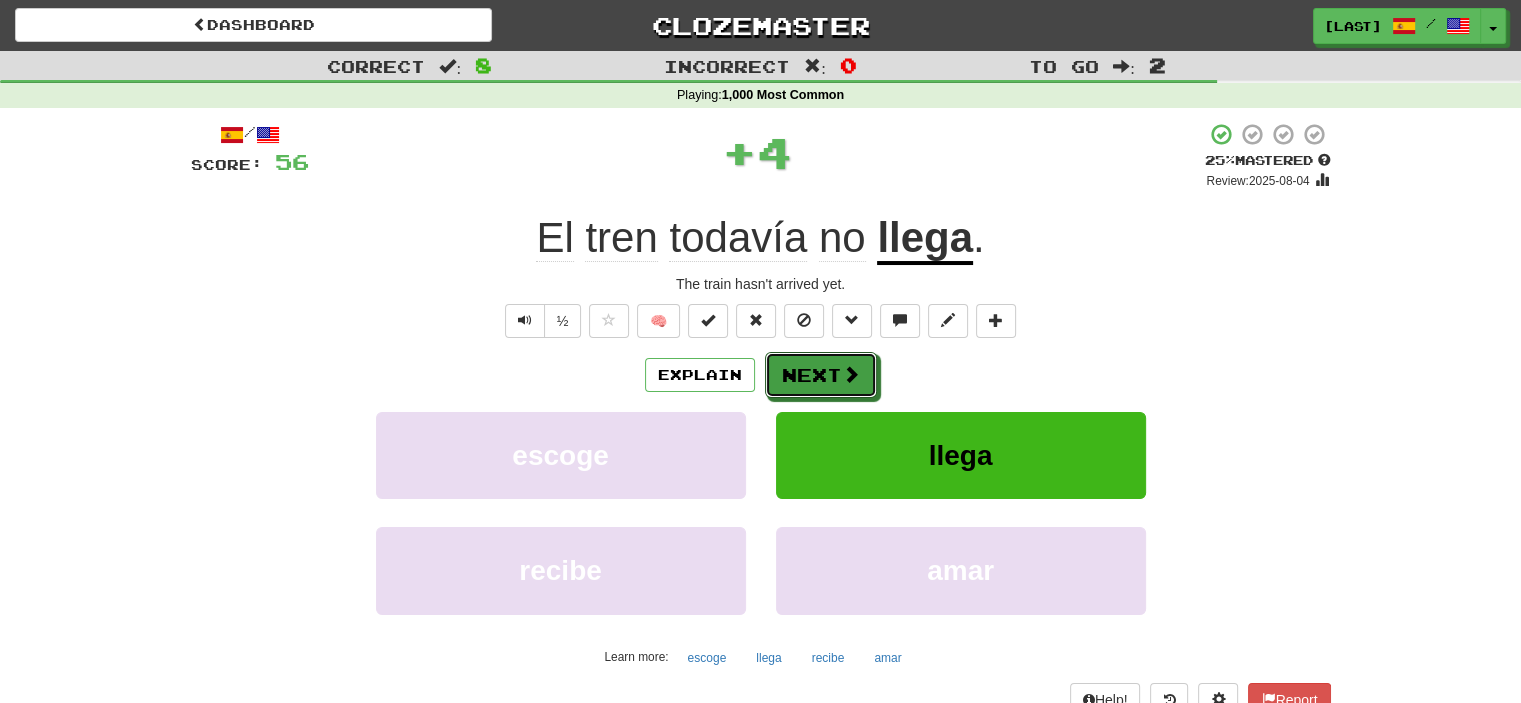 click on "Next" at bounding box center (821, 375) 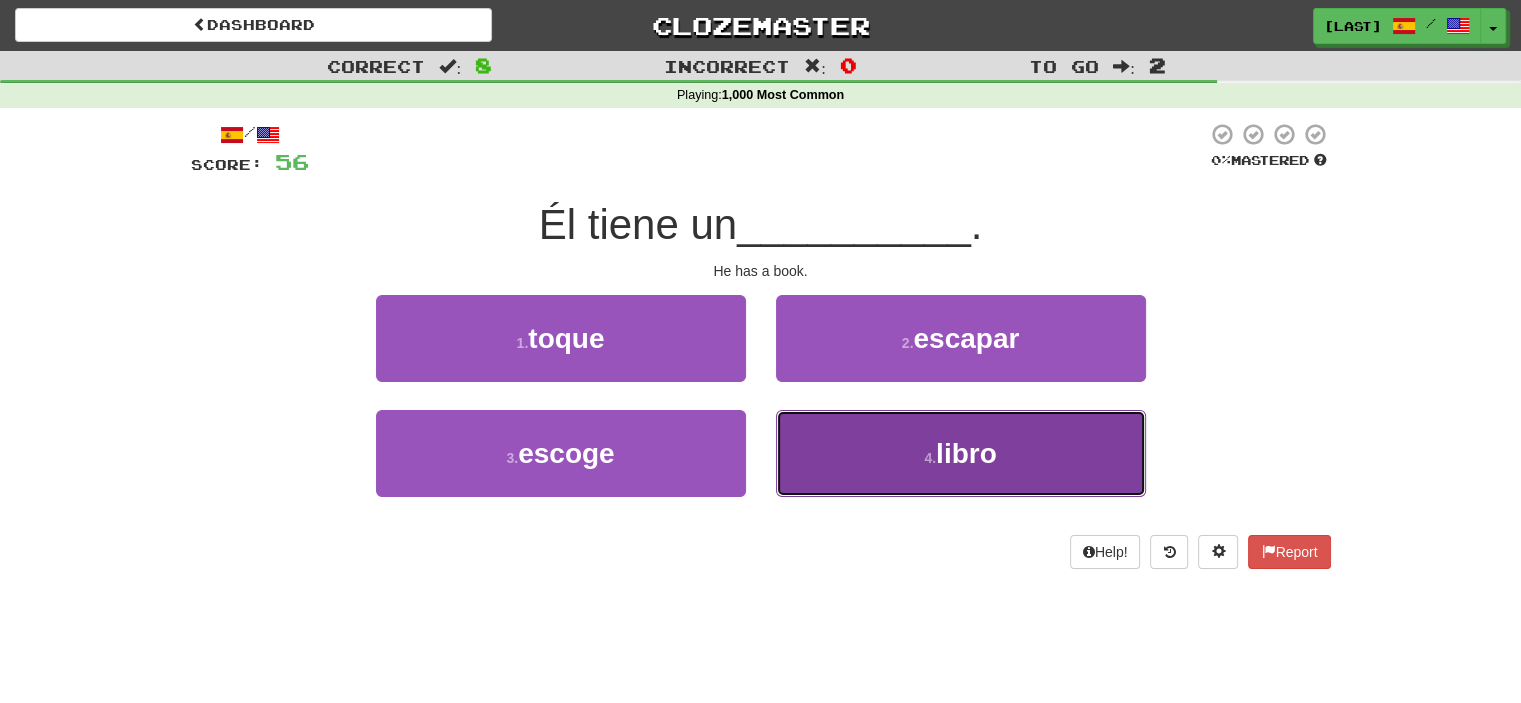 click on "4 .  libro" at bounding box center (961, 453) 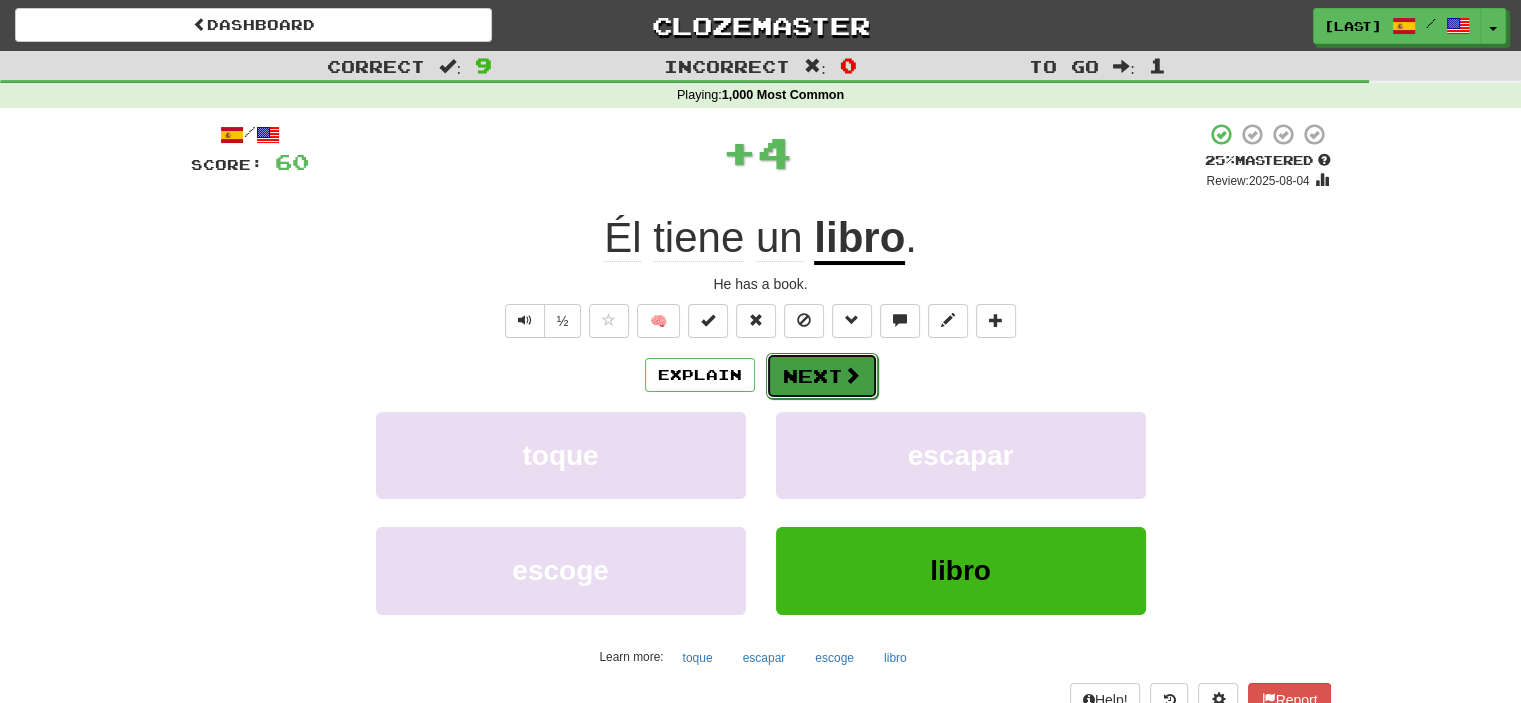 click on "Next" at bounding box center [822, 376] 